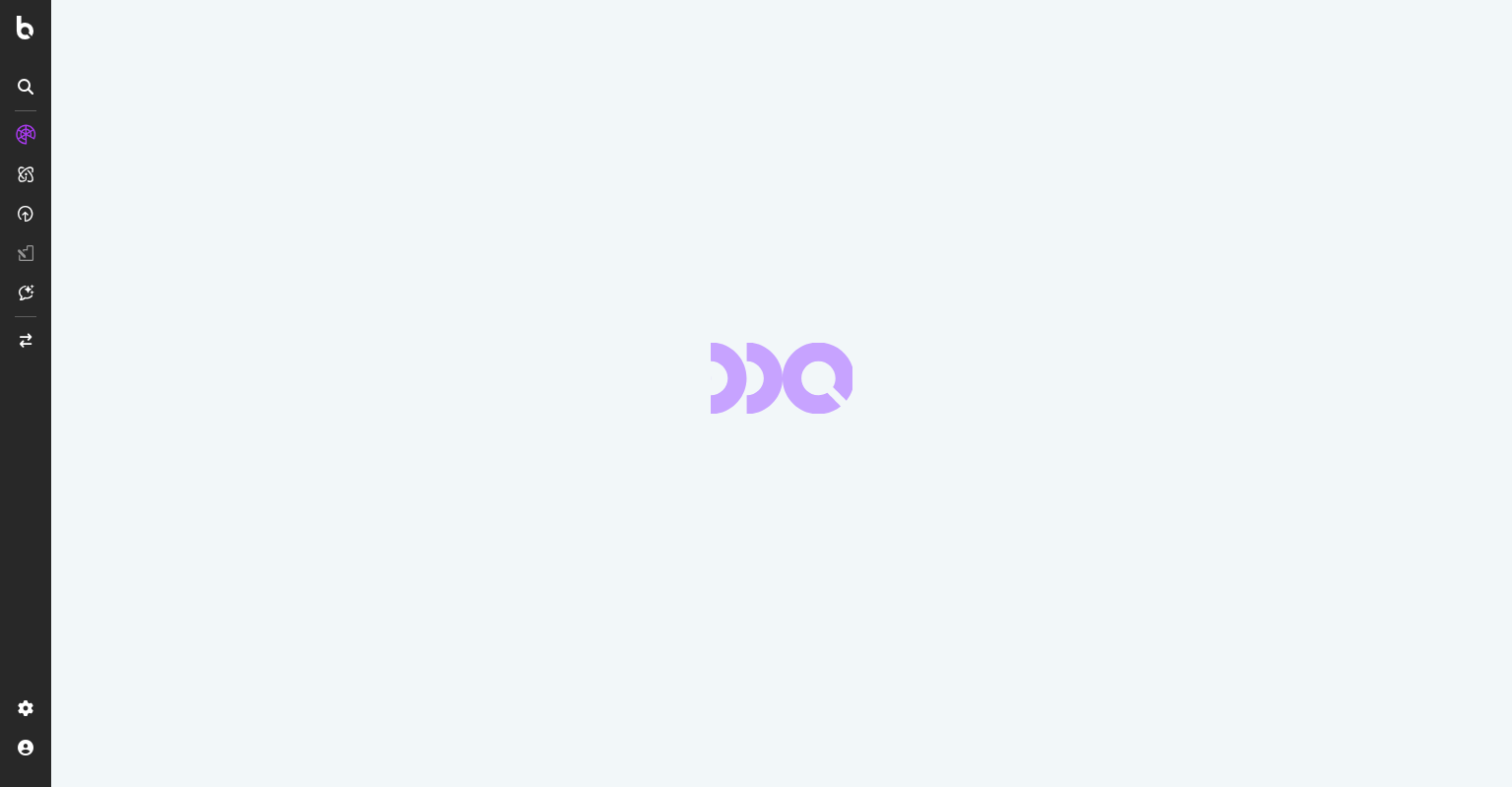 scroll, scrollTop: 0, scrollLeft: 0, axis: both 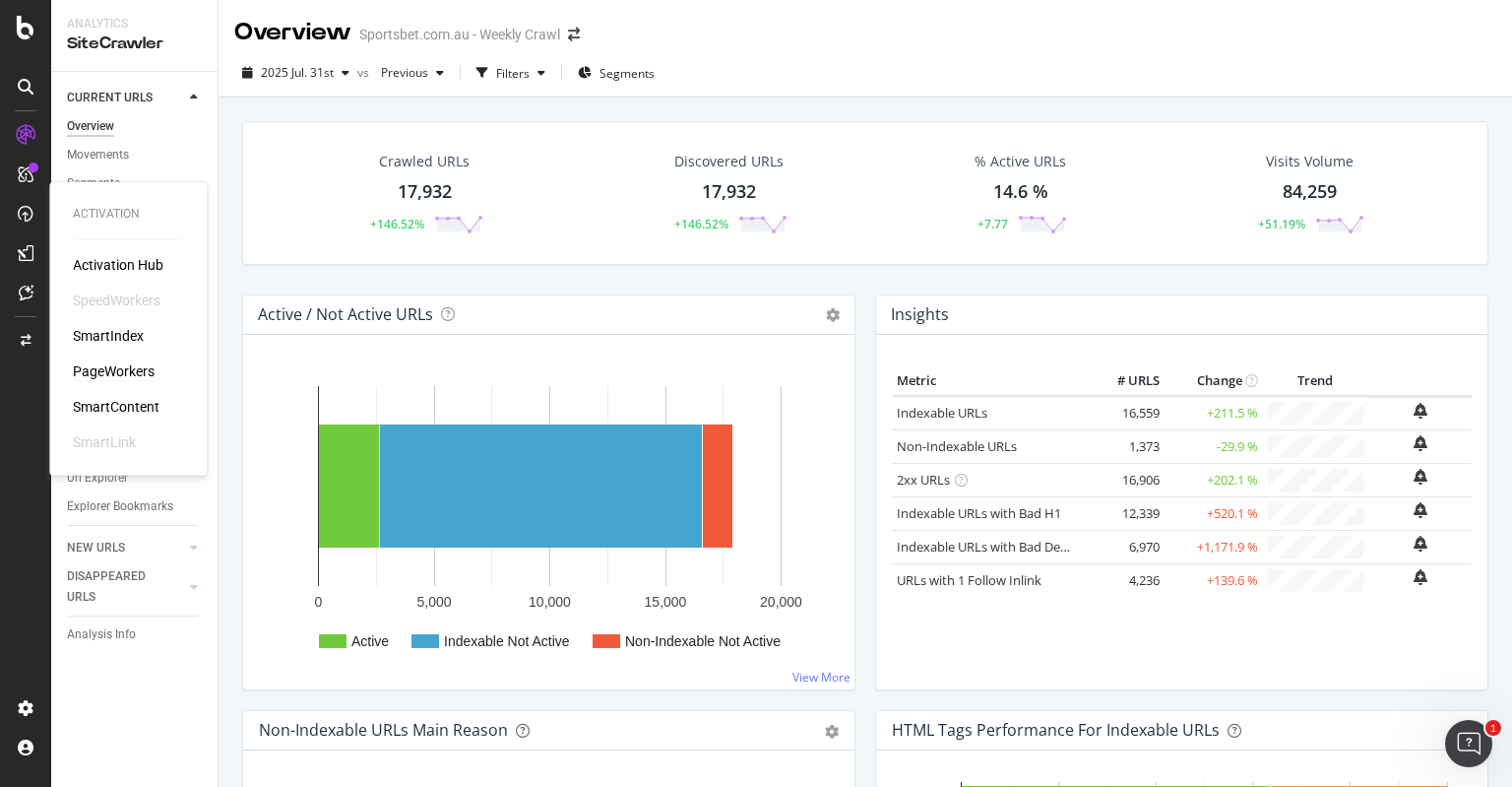 click on "PageWorkers" at bounding box center (113, 371) 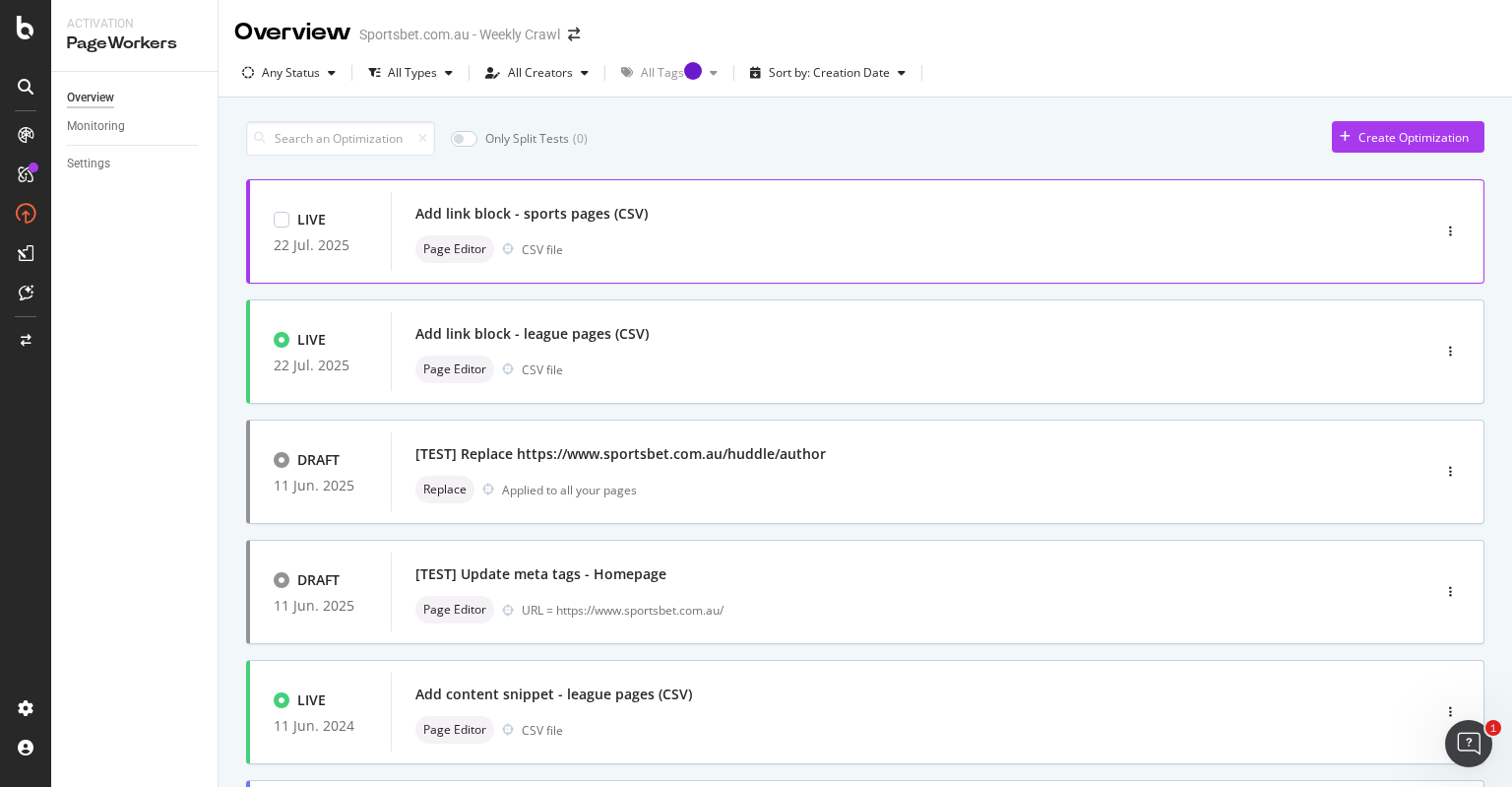 click on "Add link block - sports pages (CSV) Page Editor CSV file" at bounding box center [881, 231] 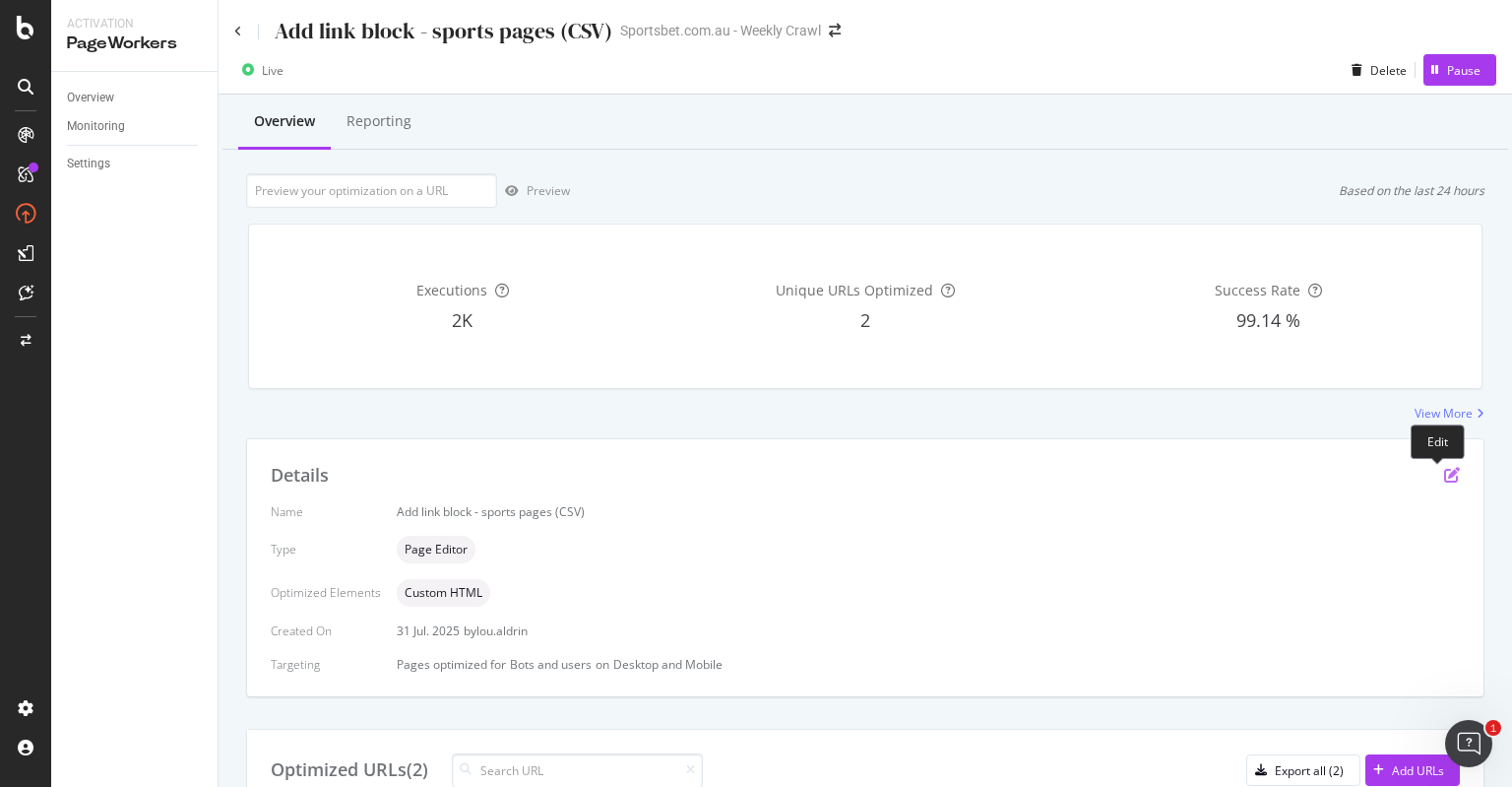 click at bounding box center (1452, 475) 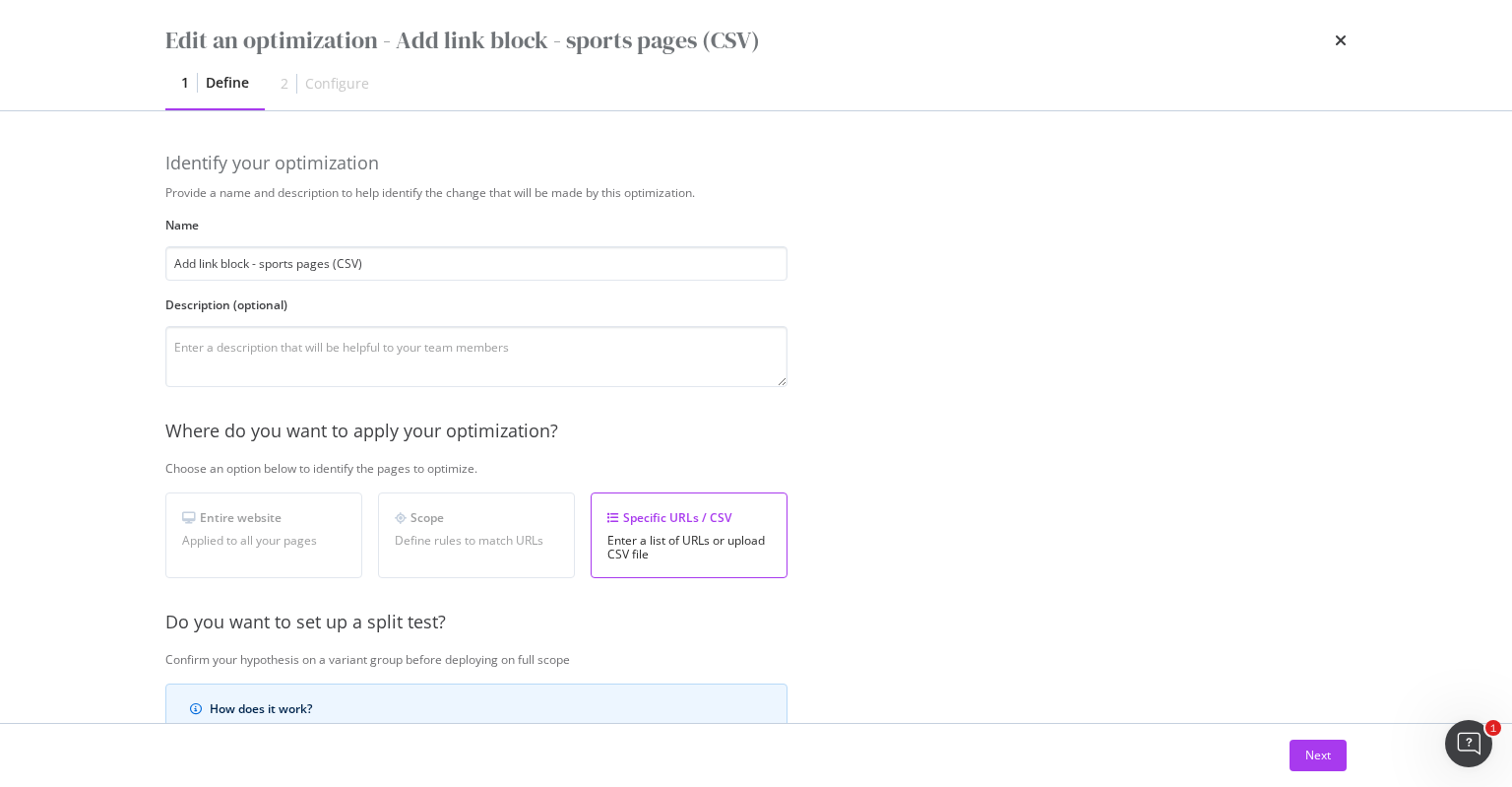 click on "Configure" at bounding box center (337, 84) 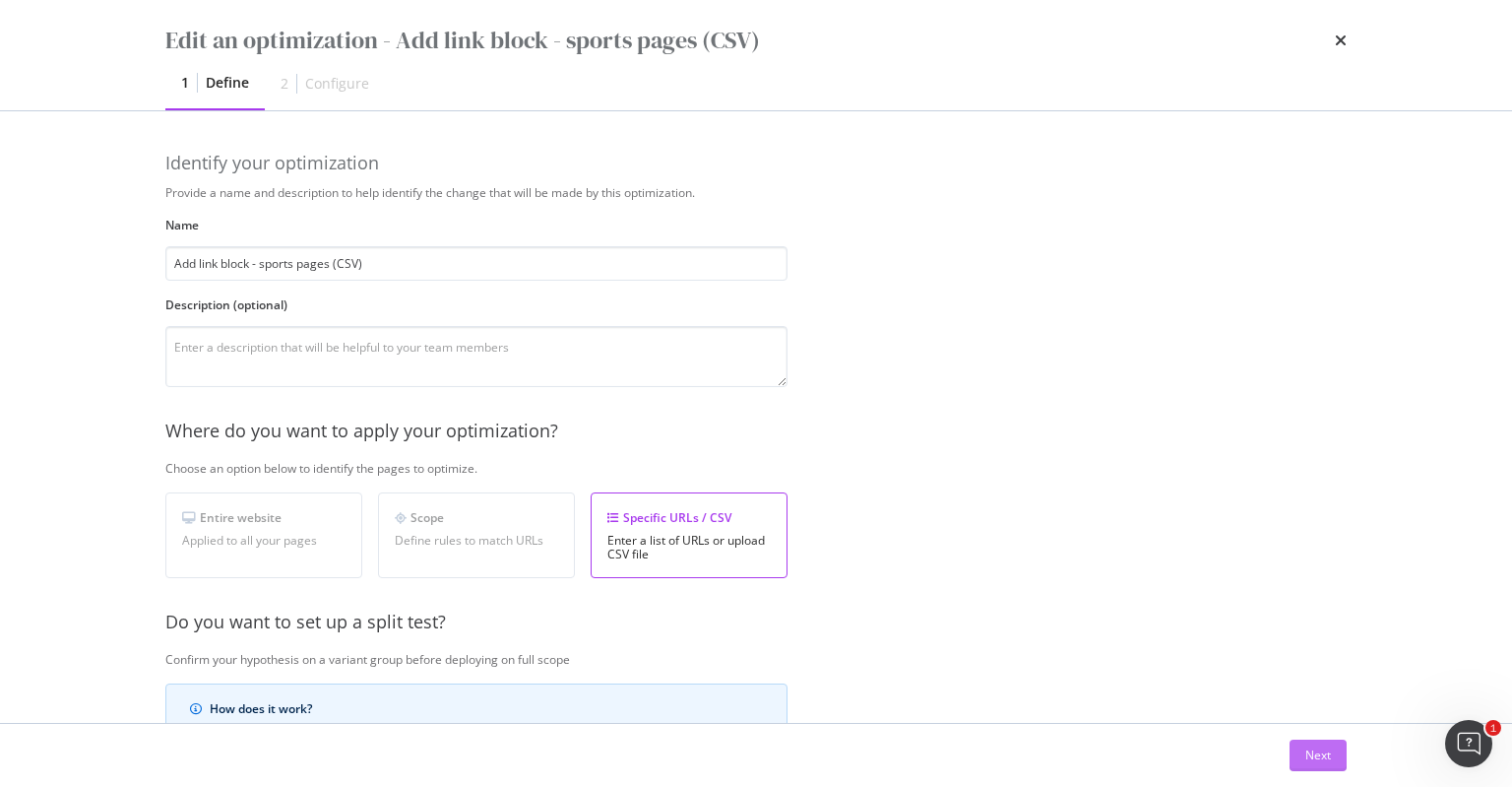 click on "Next" at bounding box center [1318, 754] 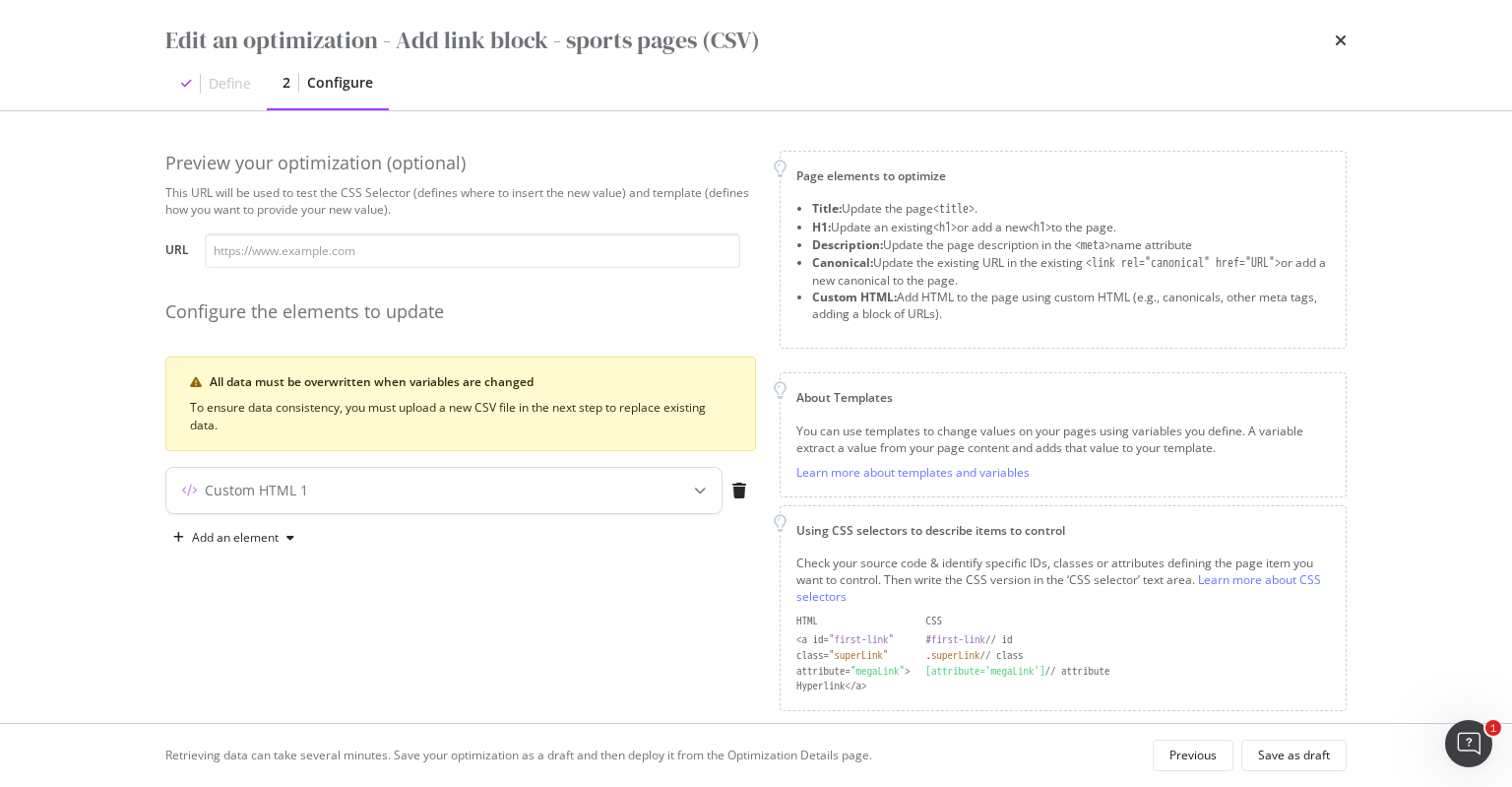 click on "Custom HTML 1" at bounding box center (405, 491) 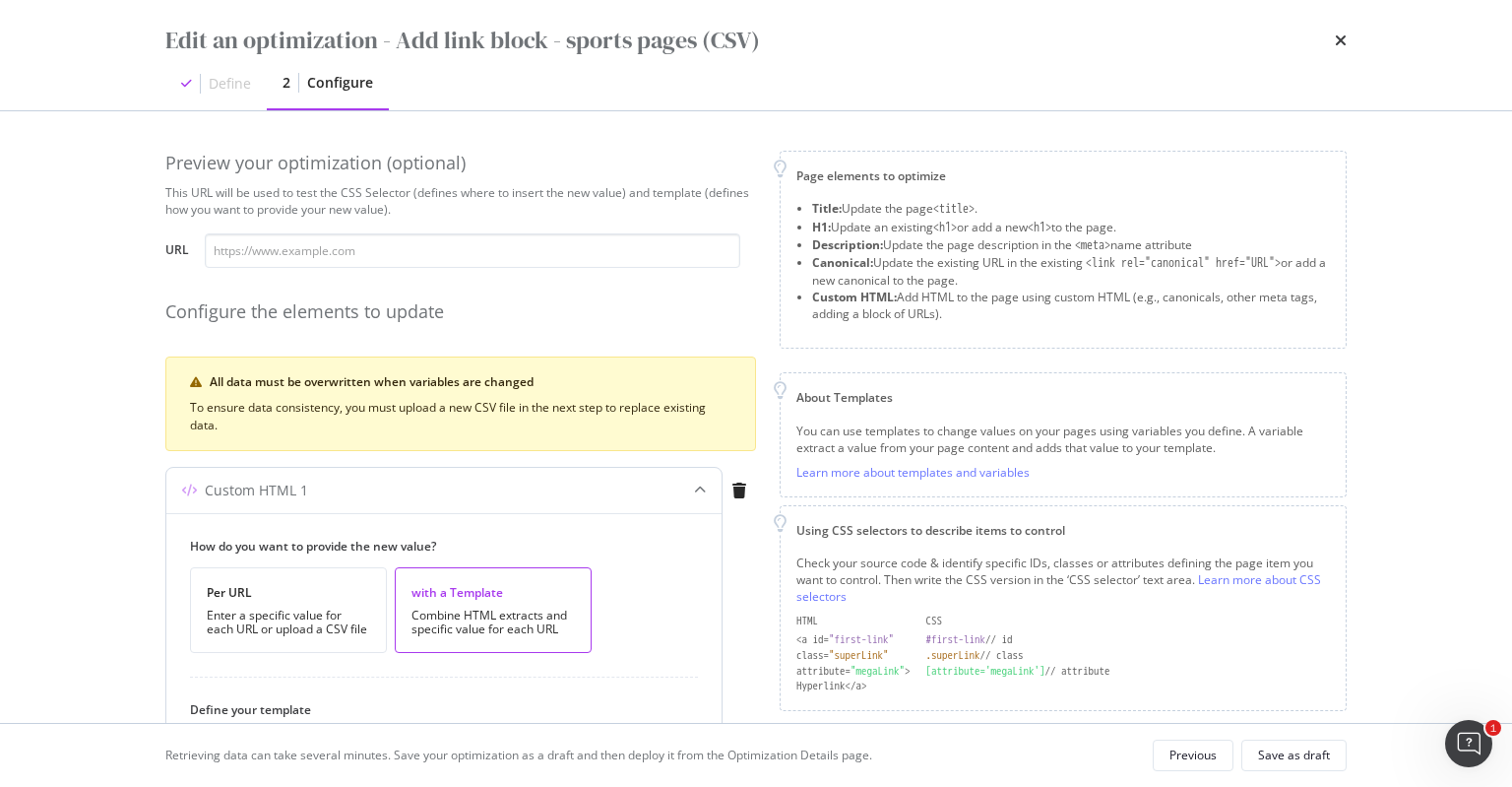 scroll, scrollTop: 335, scrollLeft: 0, axis: vertical 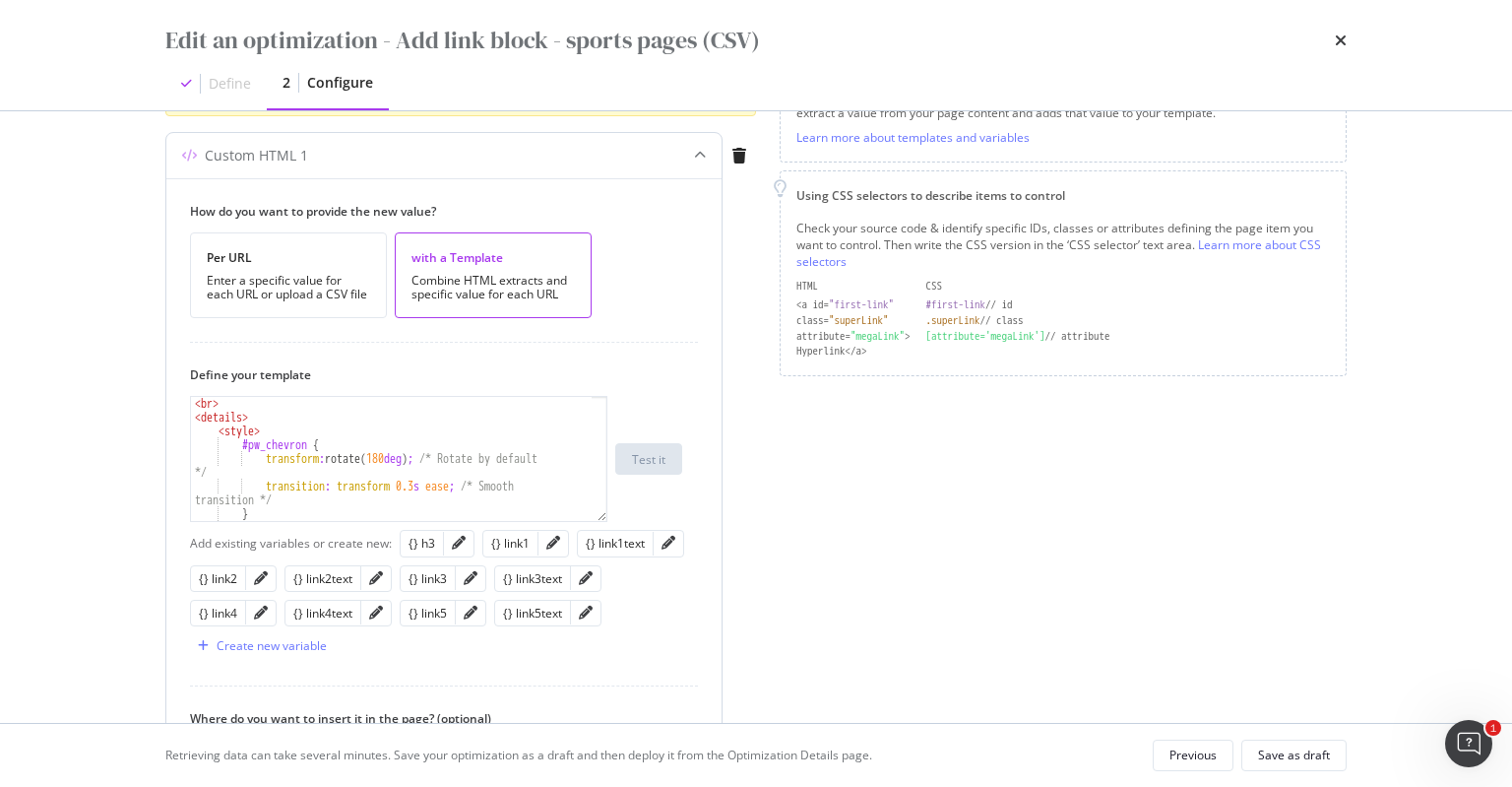 type on "transform: rotate(180deg); /* Rotate by default */" 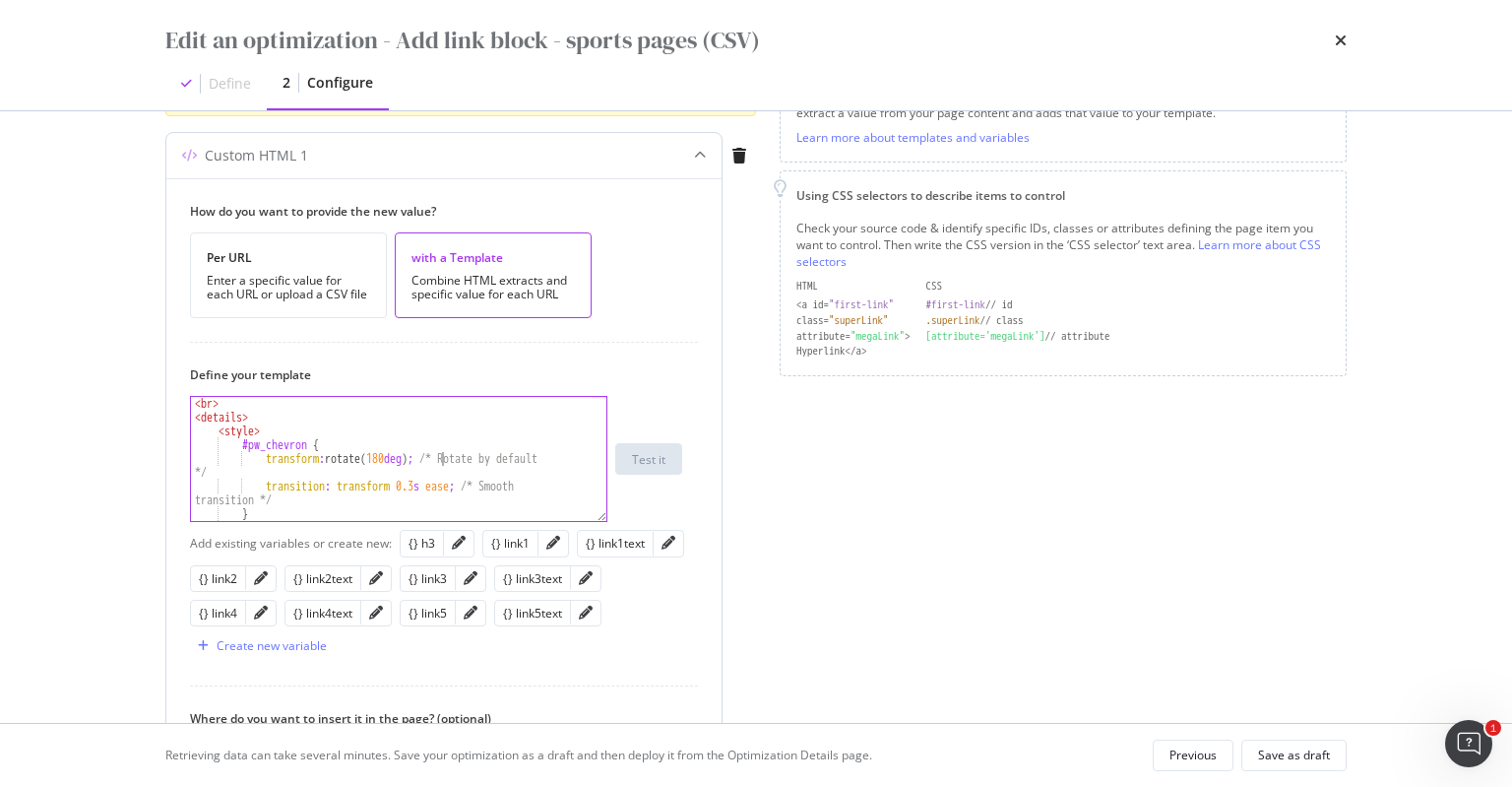 click on "< br > < details >      < style >           #pw_chevron   {                transform :  rotate( 180 deg ) ;   /* Rotate by default  */                transition :   transform   0.3 s   ease ;   /* Smooth  transition */           }           details [ open ]  #pw_chevron   {" at bounding box center [392, 473] 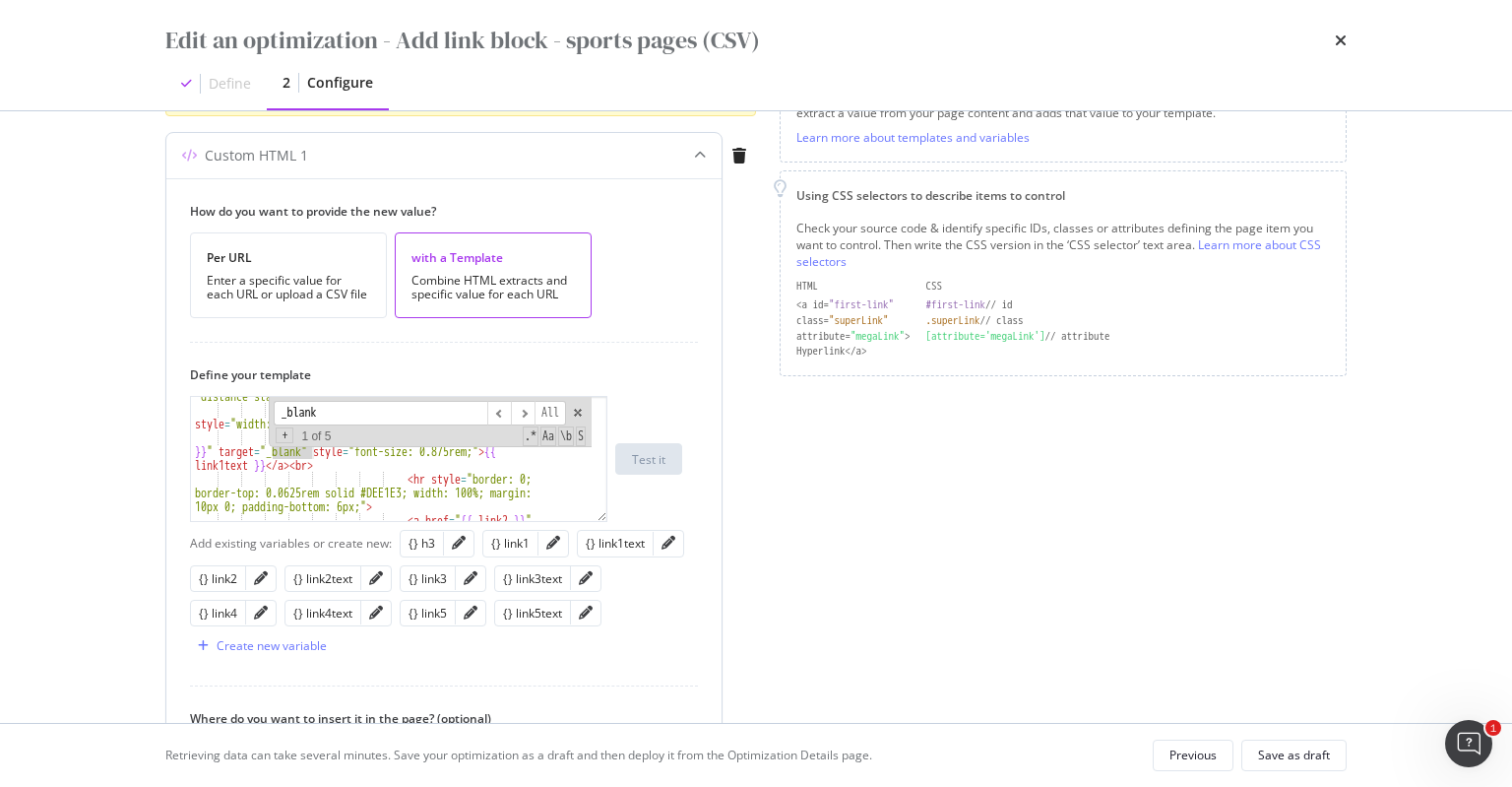 scroll, scrollTop: 896, scrollLeft: 0, axis: vertical 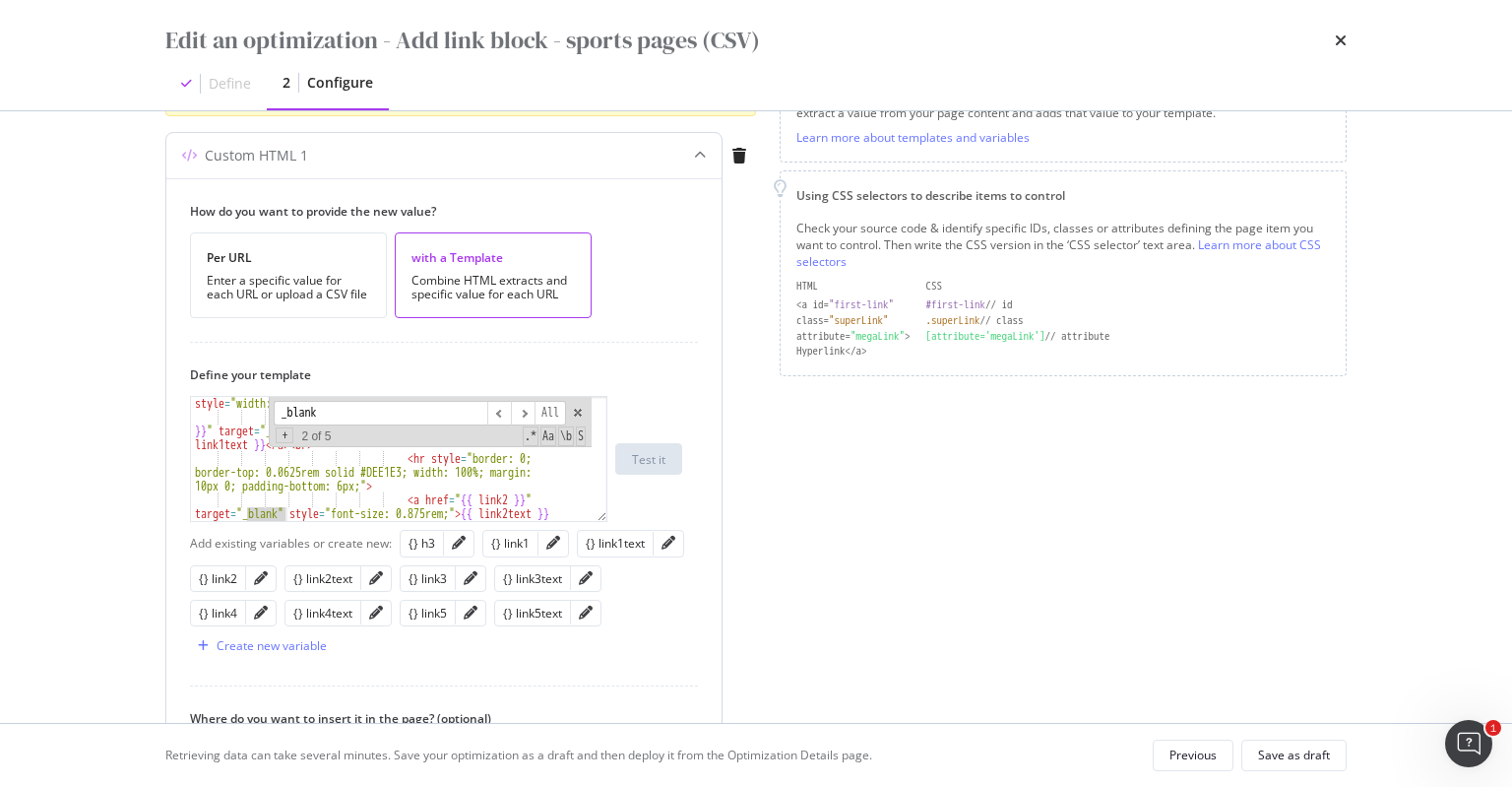 type on "_blank" 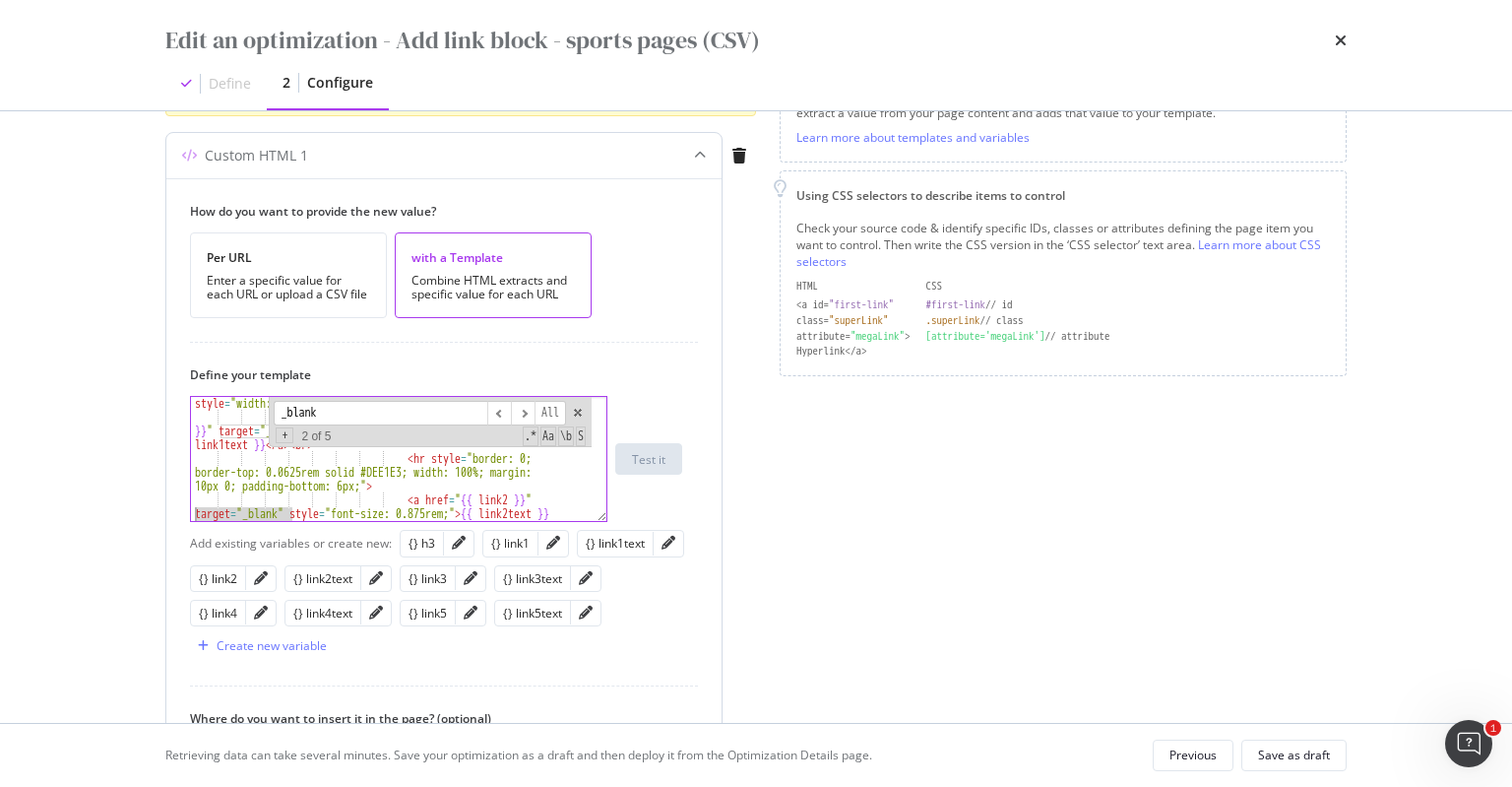 drag, startPoint x: 293, startPoint y: 512, endPoint x: 193, endPoint y: 512, distance: 100 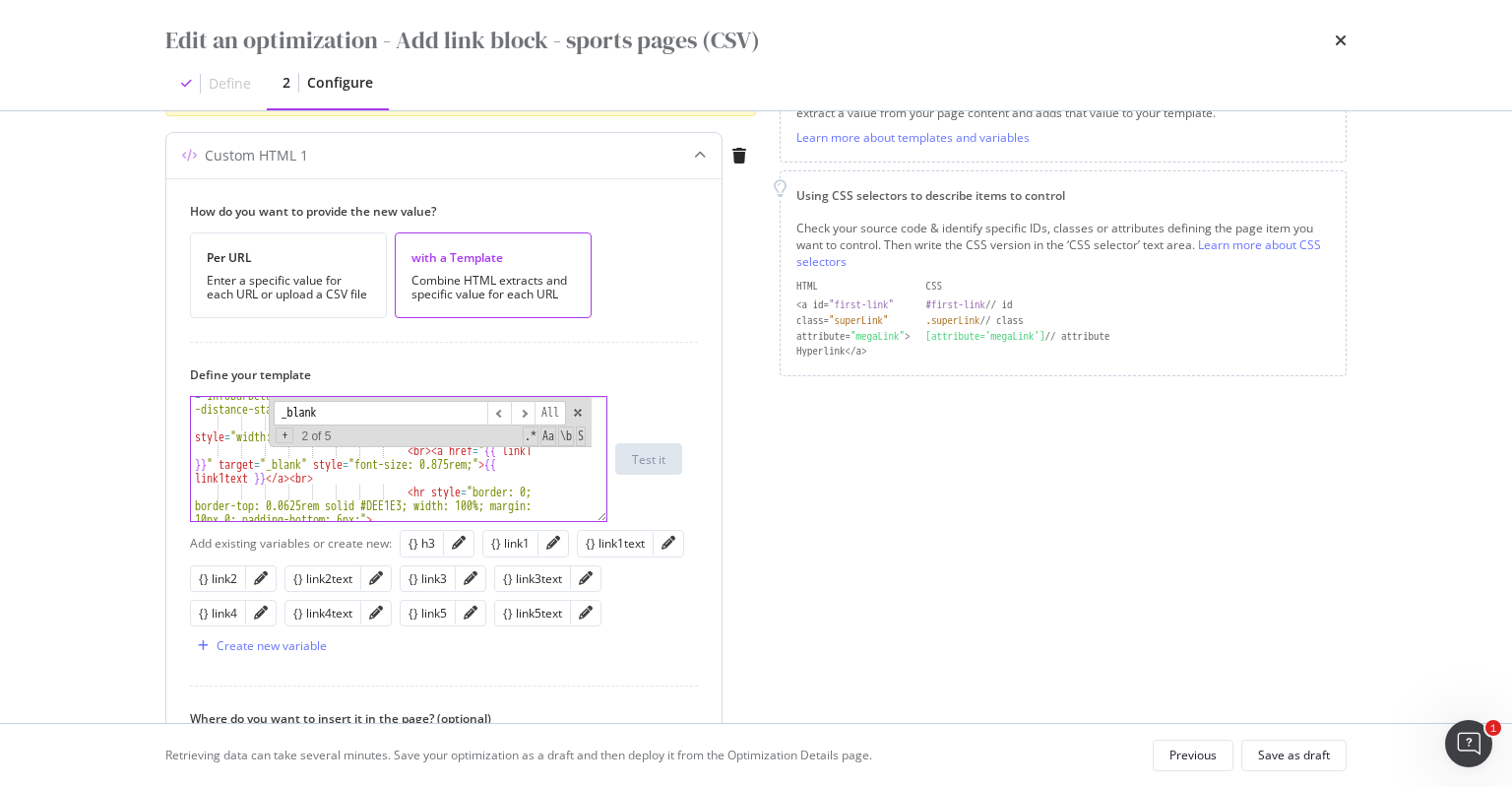 scroll, scrollTop: 849, scrollLeft: 0, axis: vertical 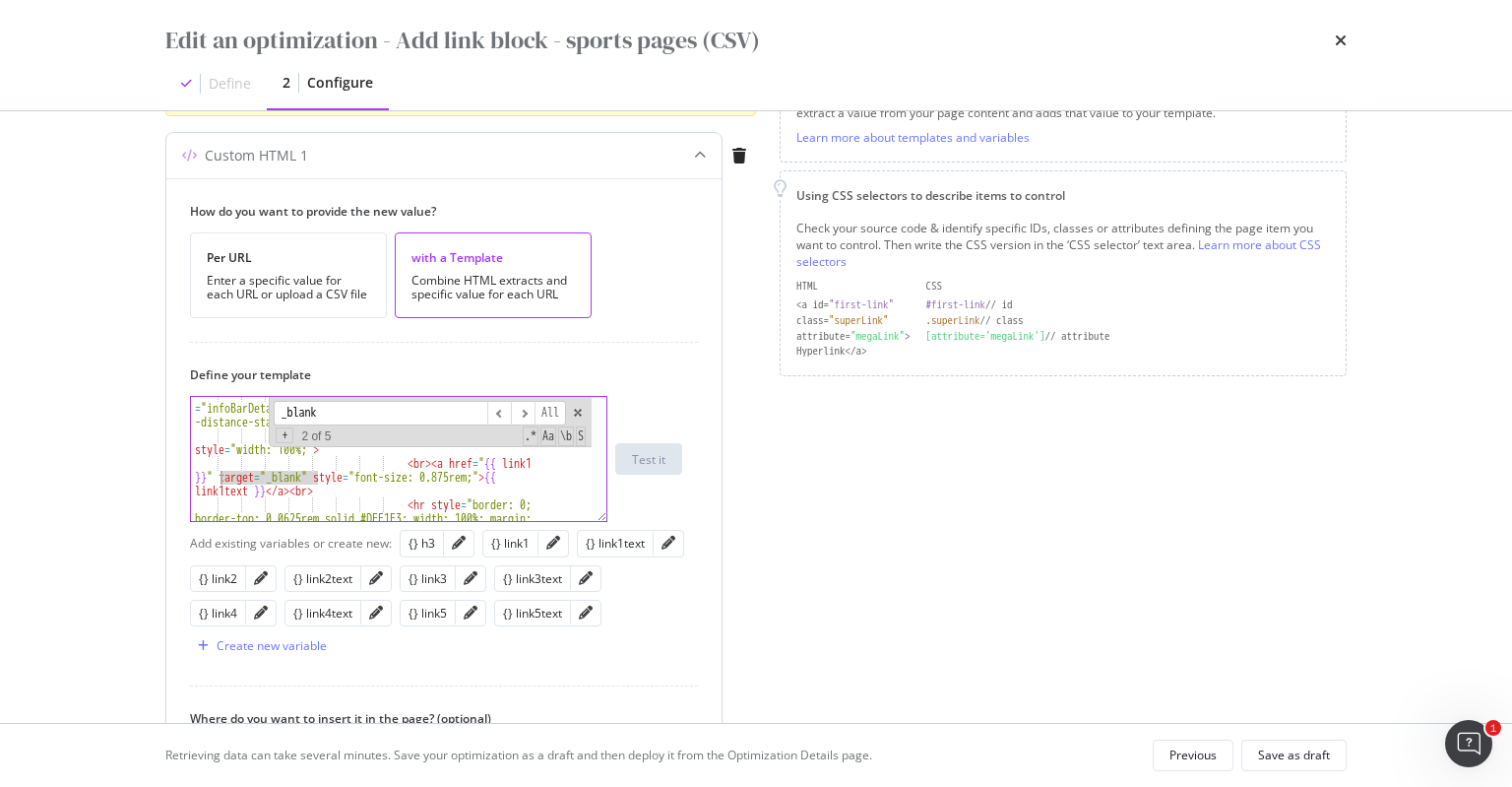 drag, startPoint x: 317, startPoint y: 472, endPoint x: 223, endPoint y: 472, distance: 94 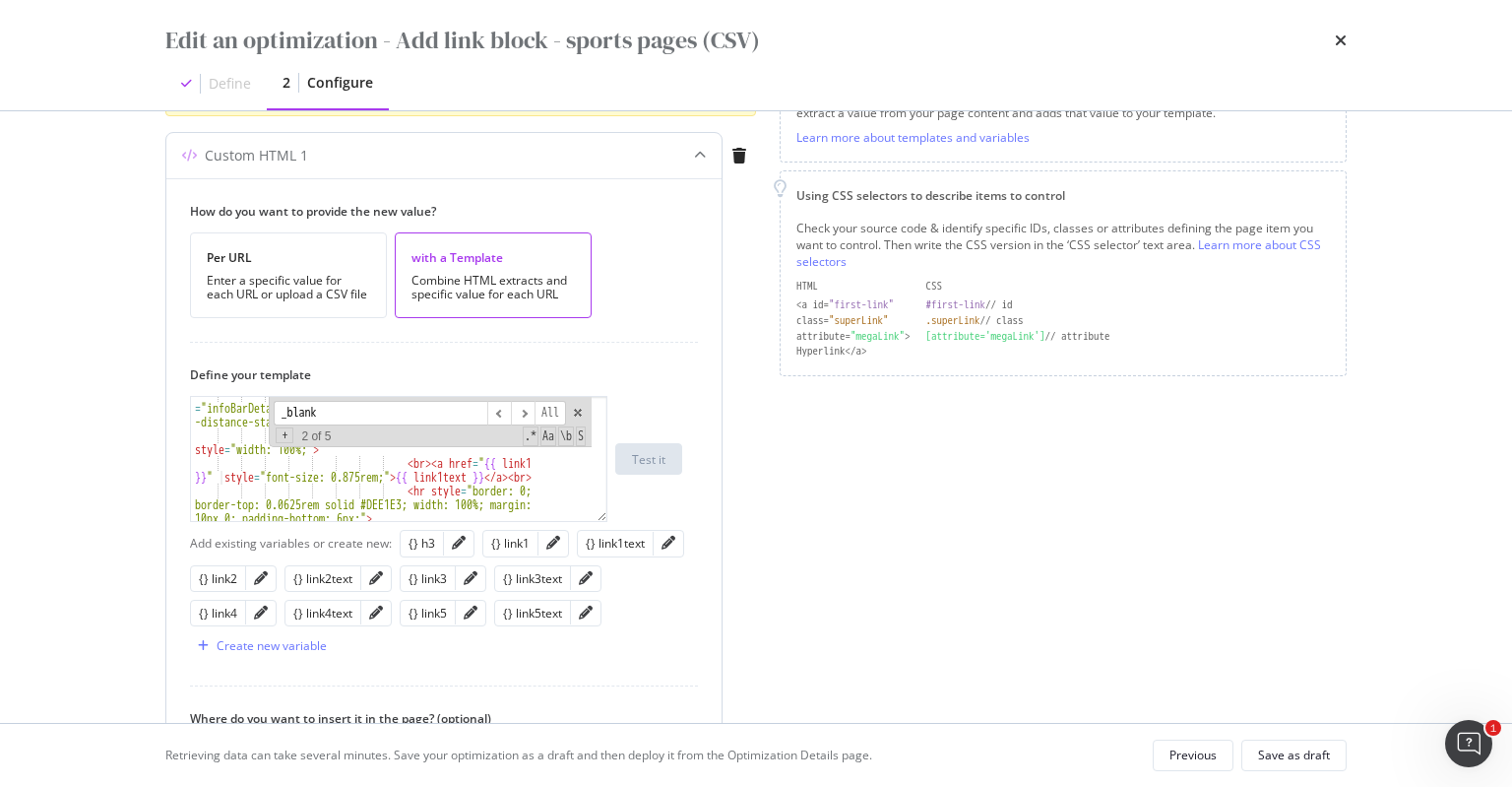 click on "_blank" at bounding box center [380, 413] 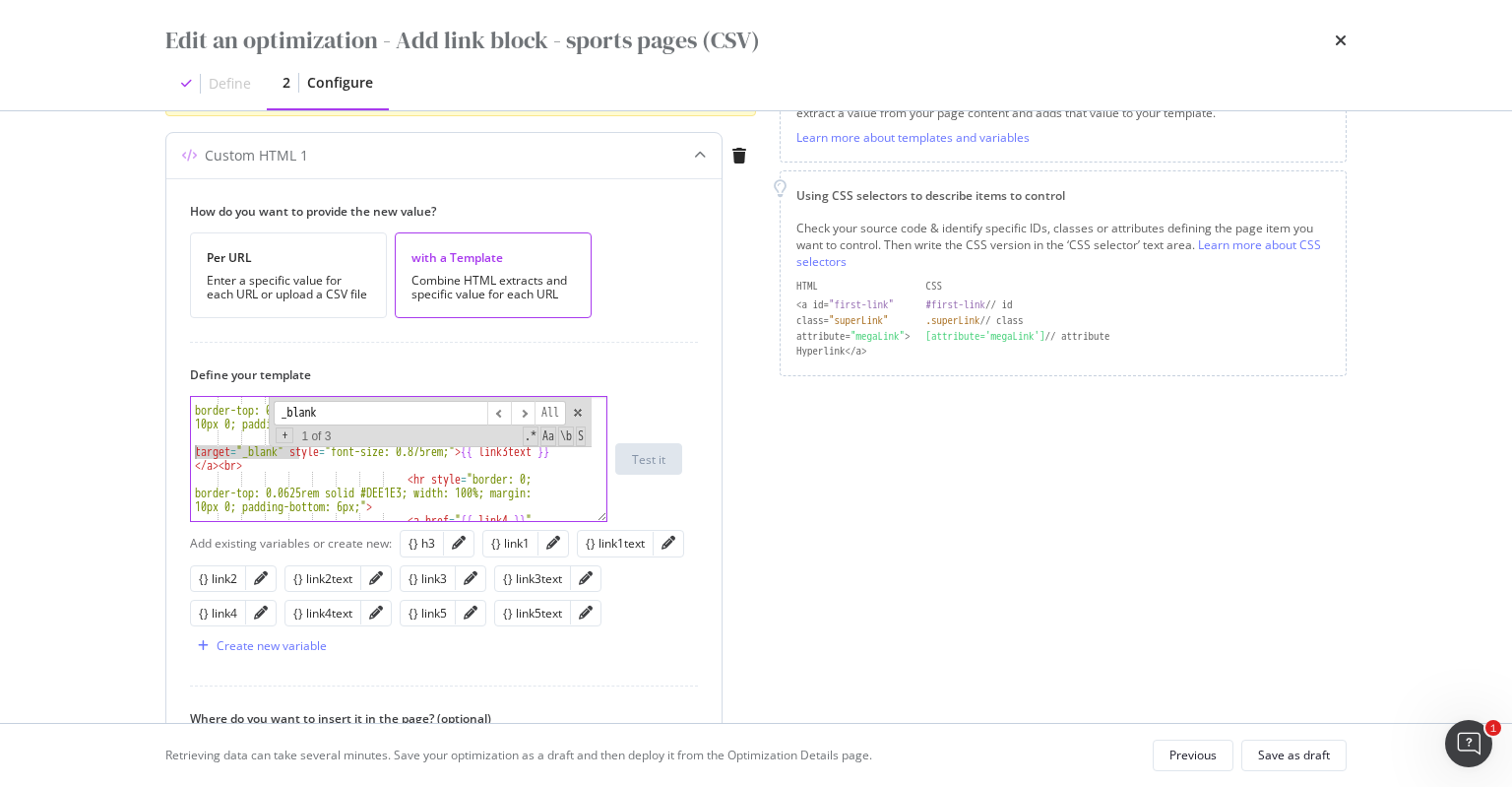 drag, startPoint x: 295, startPoint y: 452, endPoint x: 197, endPoint y: 456, distance: 98.0816 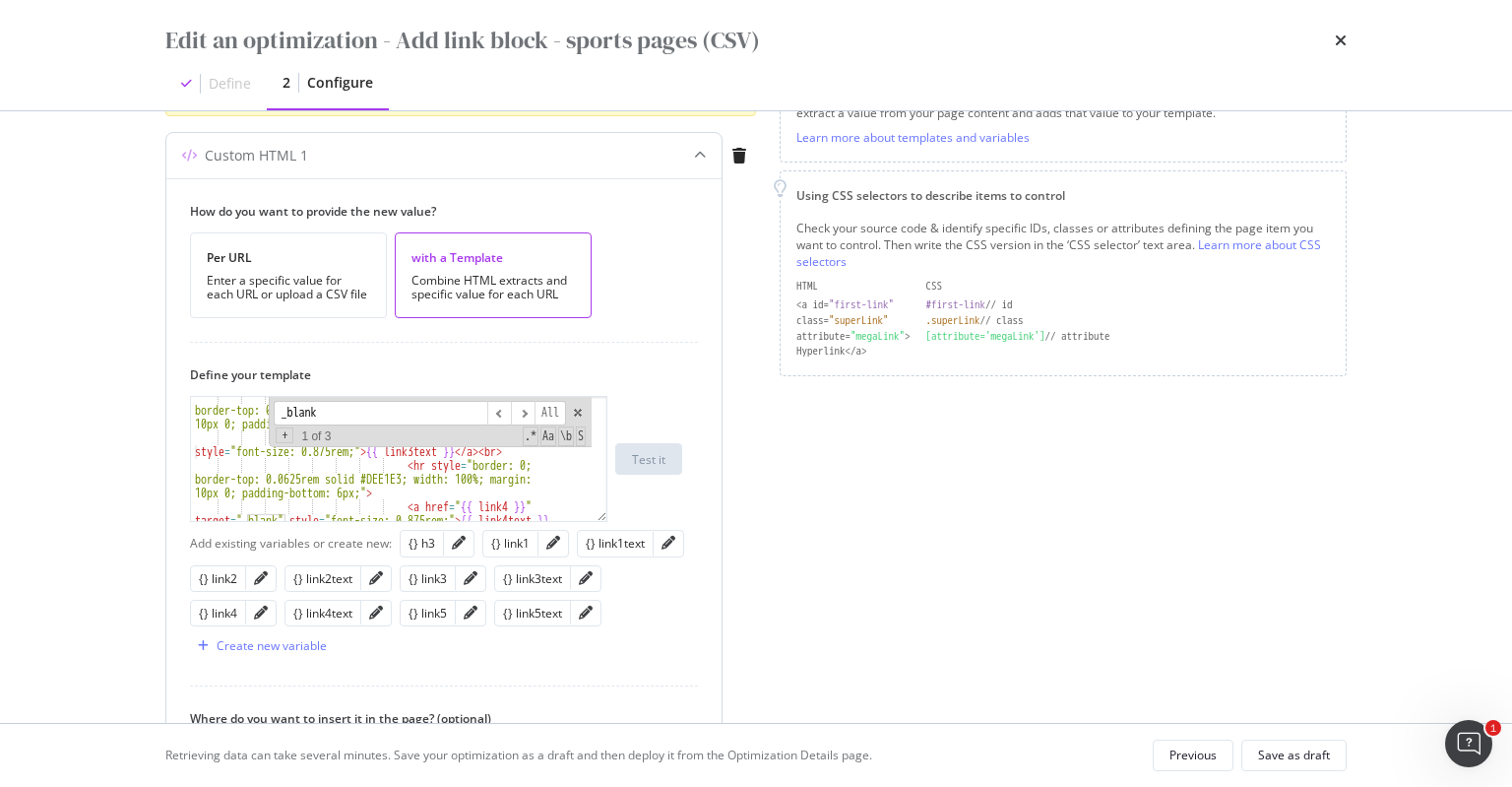 click on "_blank" at bounding box center (380, 413) 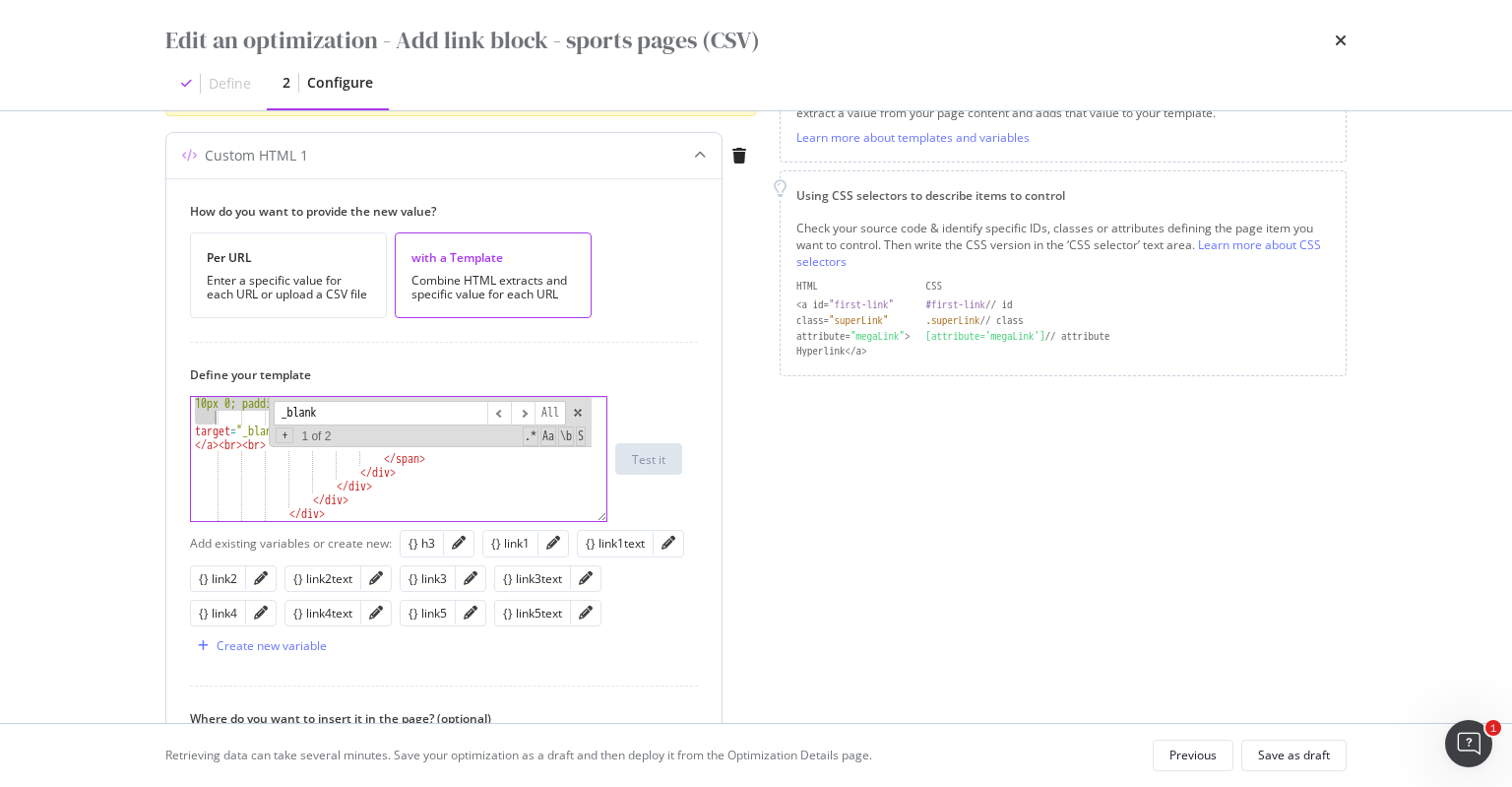 drag, startPoint x: 293, startPoint y: 514, endPoint x: 214, endPoint y: 419, distance: 123.55566 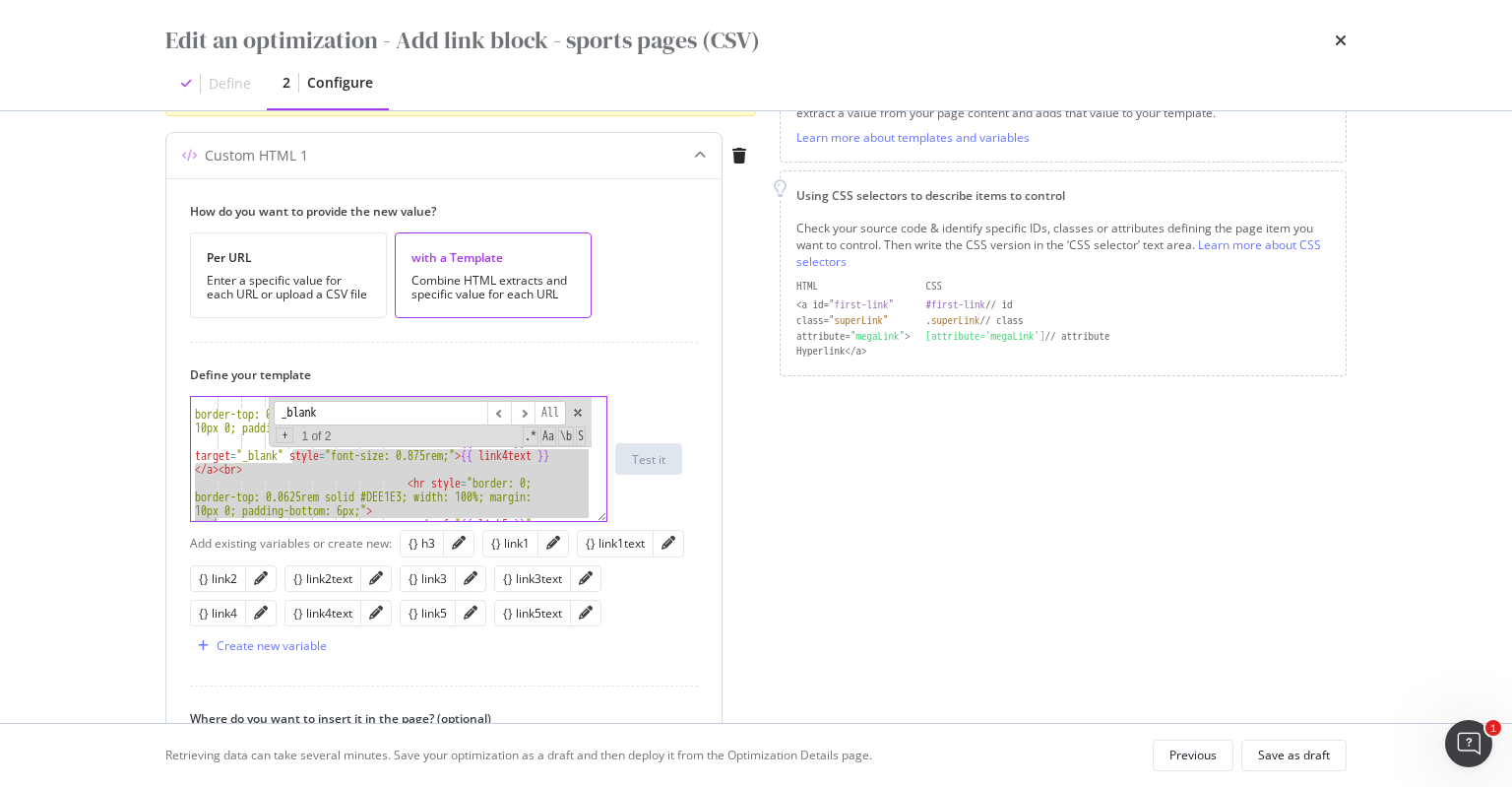 scroll, scrollTop: 1079, scrollLeft: 0, axis: vertical 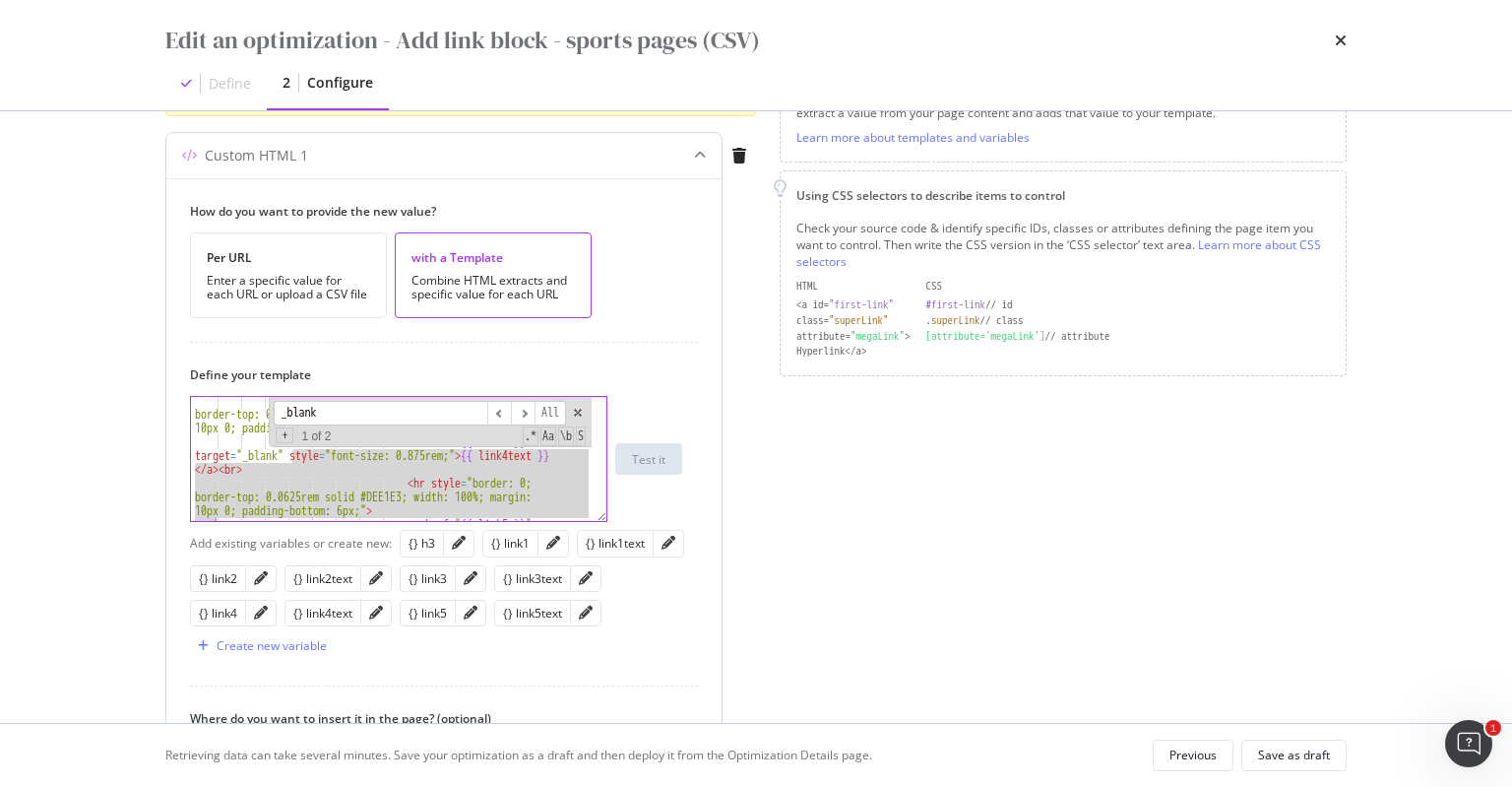click on "< hr   style = "border: 0;  border-top: 0.0625rem solid #DEE1E3; width: 100%; margin:  10px 0; padding-bottom: 6px;" >                                              < a   href = " {{   link4   }} "   target = "_blank"   style = "font-size: 0.875rem;" > {{   link4text   }} </ a > < br >                                              < hr   style = "border: 0;  border-top: 0.0625rem solid #DEE1E3; width: 100%; margin:  10px 0; padding-bottom: 6px;" >                                              < a   href = " {{   link5   }} "   target = "_blank"   style = "font-size: 0.875rem;" > {{   link5text   }} </ a > < br > < br > _blank ​ ​ All Replace All + 1 of 2 .* Aa \b S" at bounding box center (391, 459) 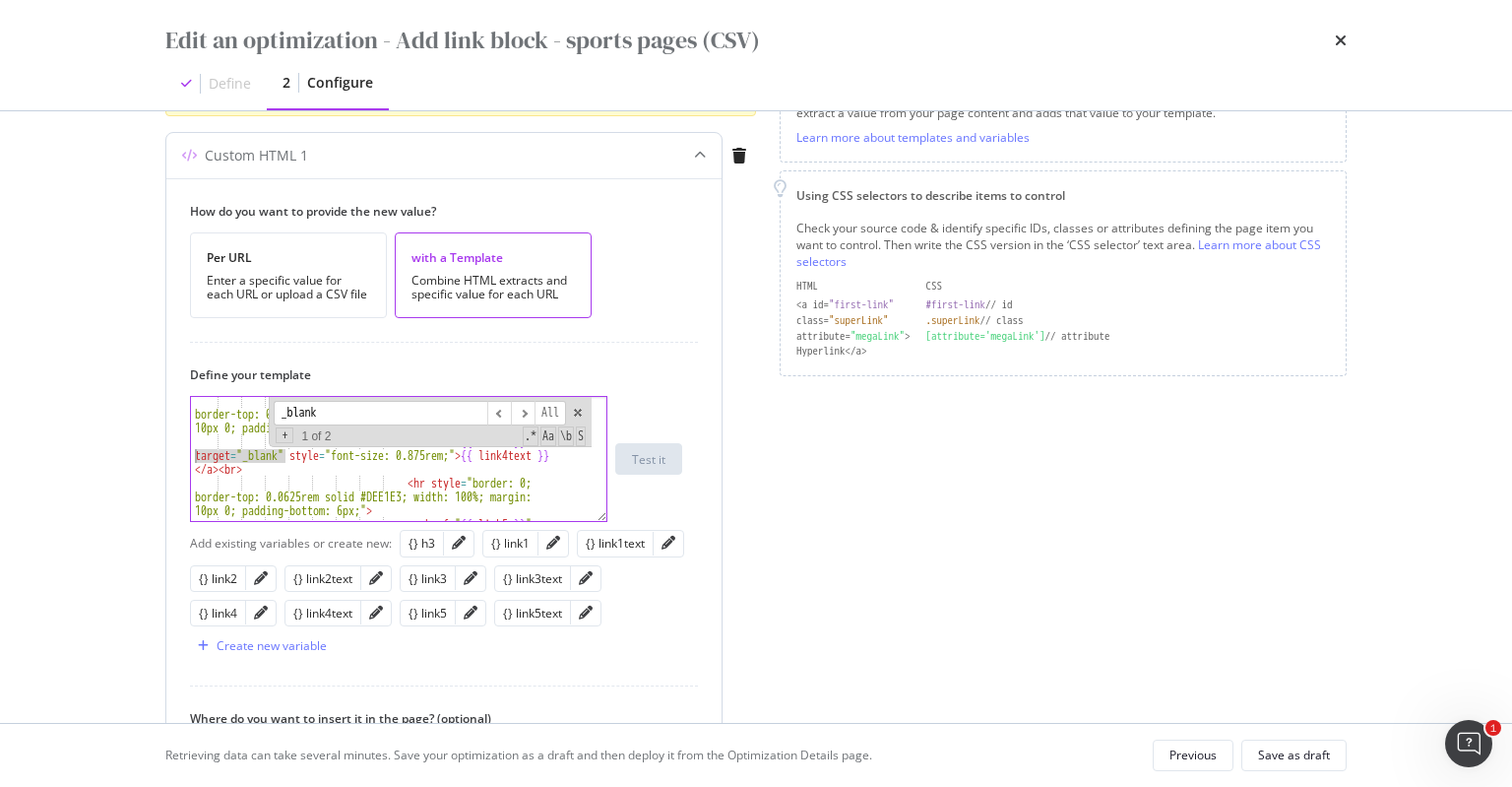 drag, startPoint x: 288, startPoint y: 448, endPoint x: 197, endPoint y: 456, distance: 91.35097 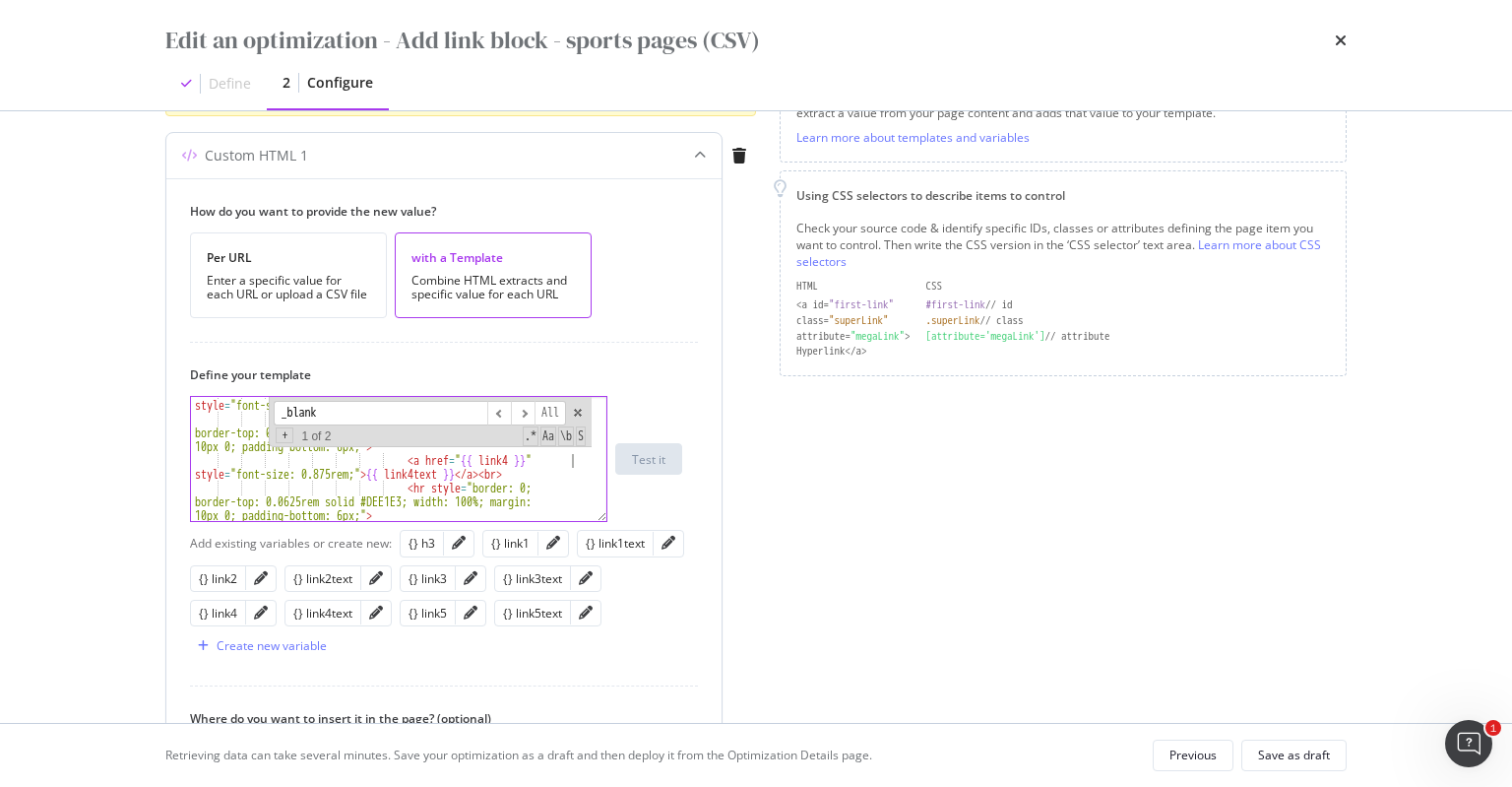 scroll, scrollTop: 1060, scrollLeft: 0, axis: vertical 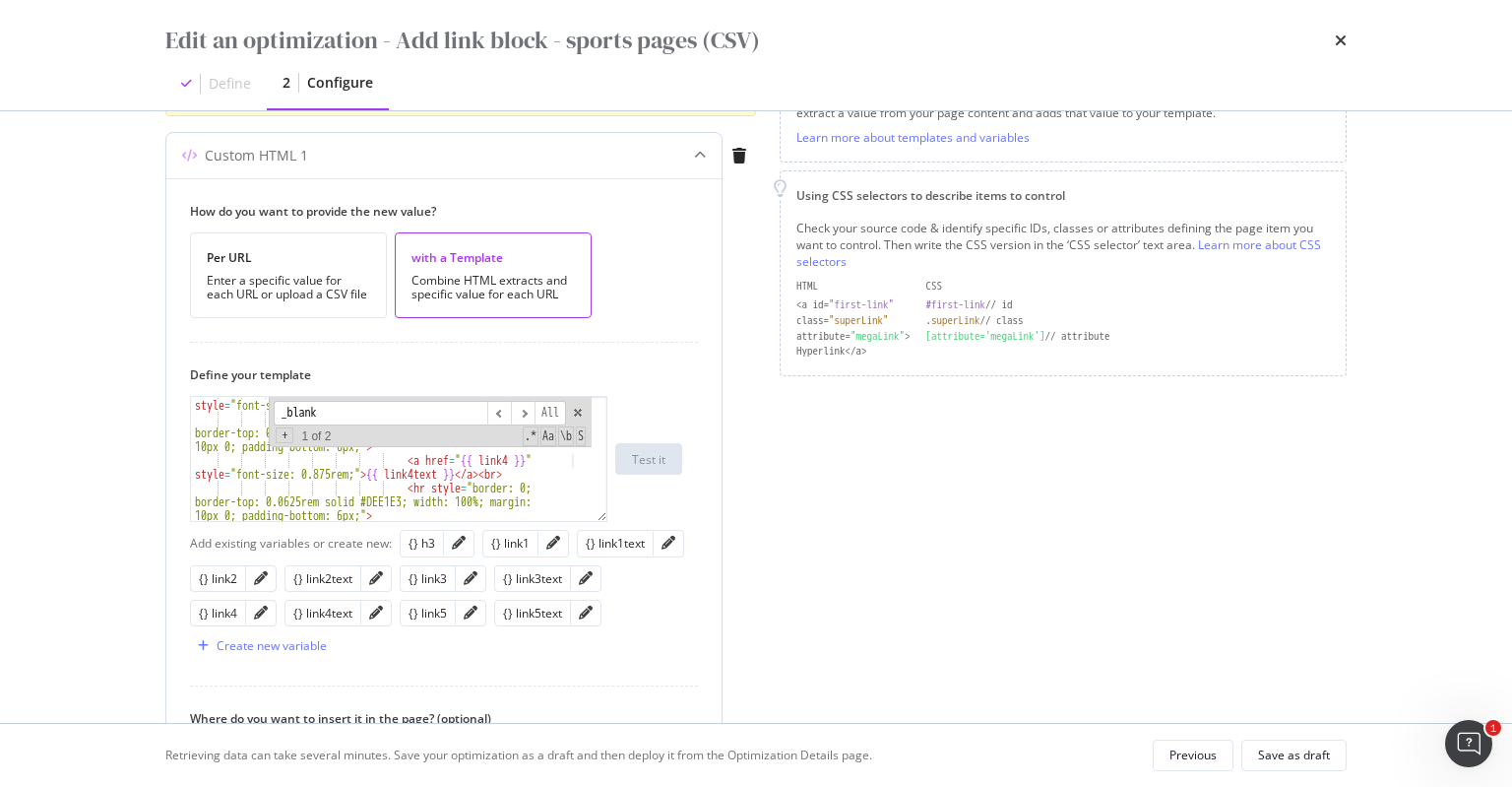 click on "_blank" at bounding box center (380, 413) 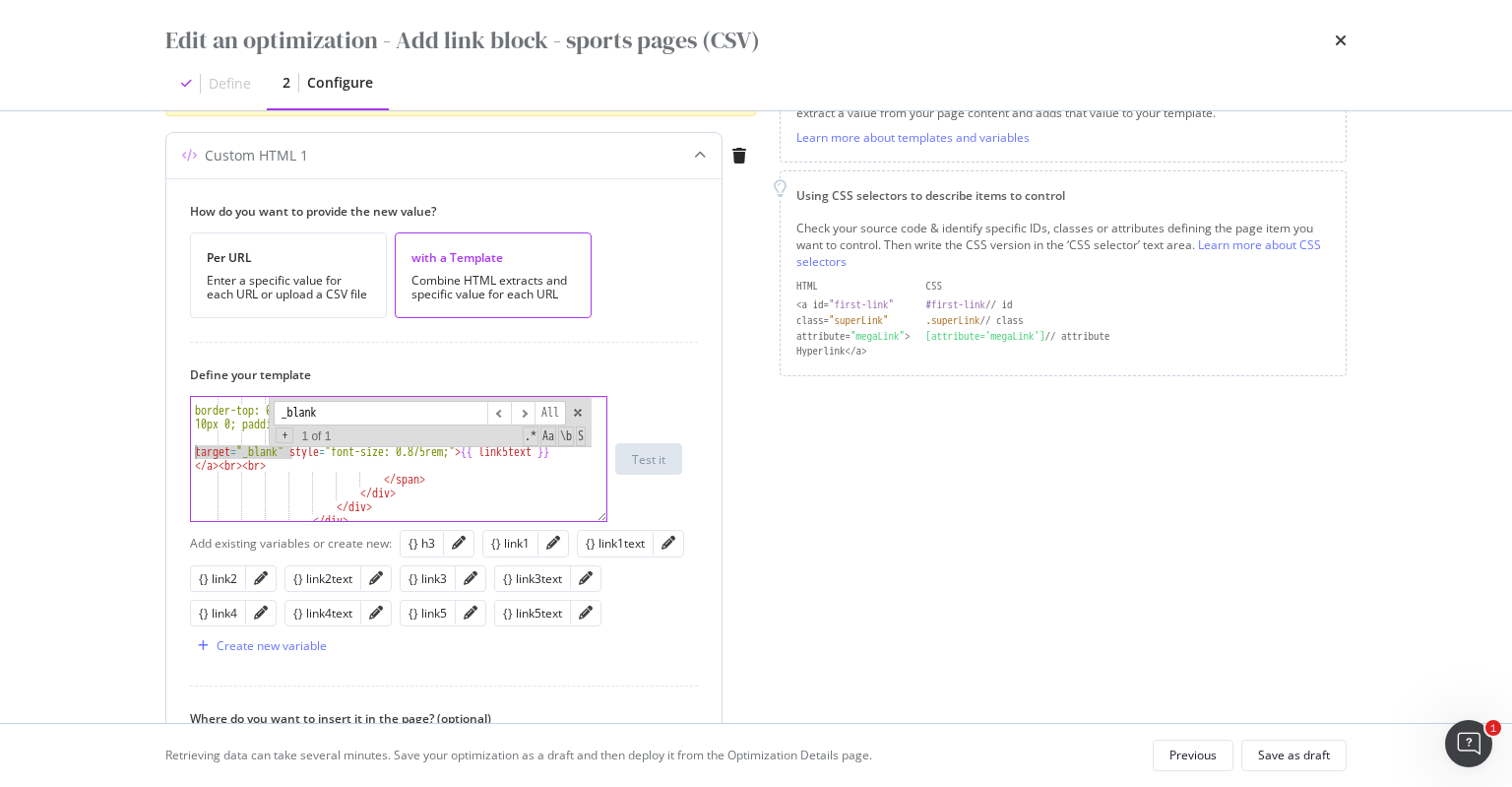 drag, startPoint x: 293, startPoint y: 451, endPoint x: 195, endPoint y: 450, distance: 98.005 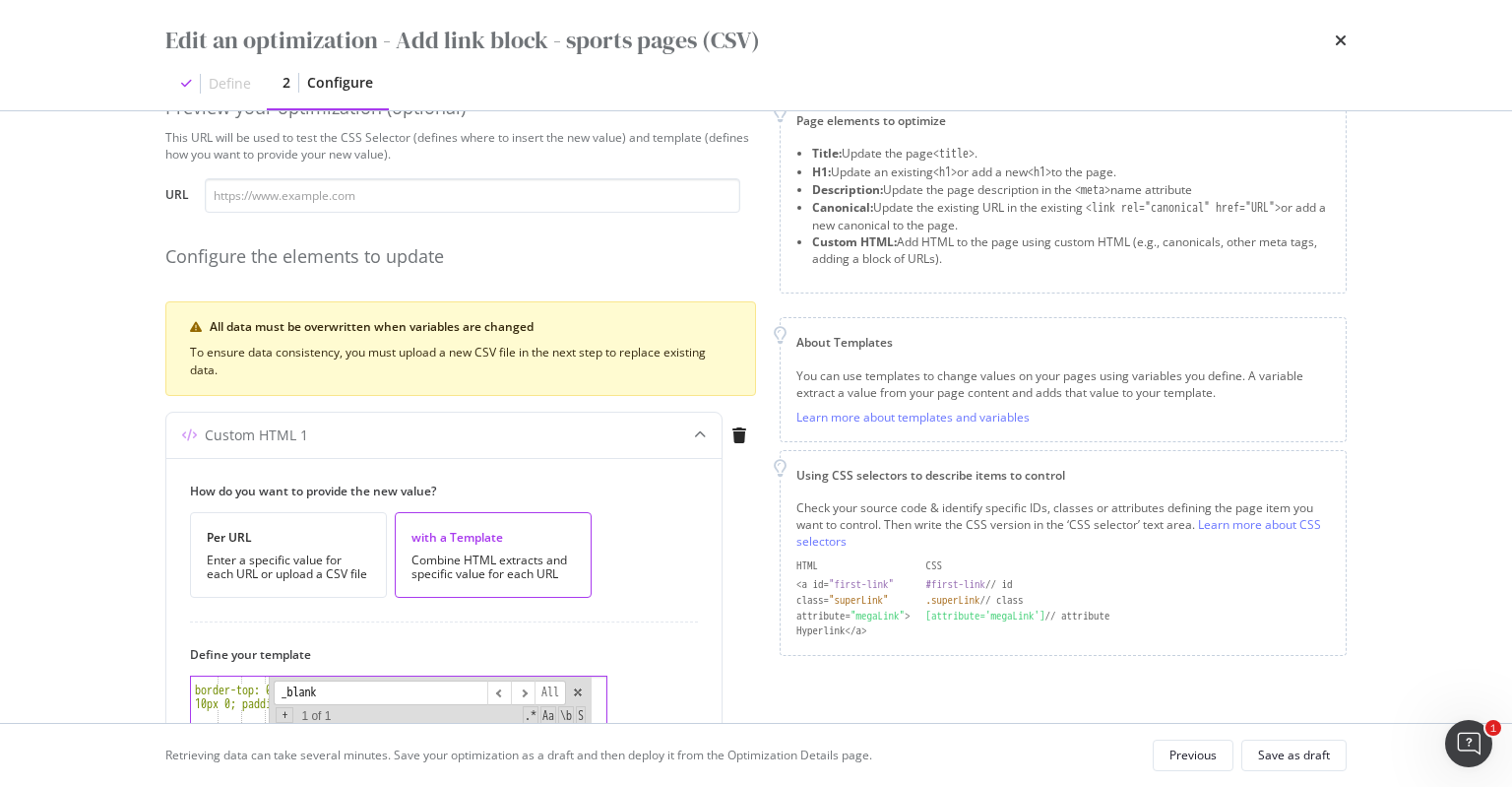 scroll, scrollTop: 0, scrollLeft: 0, axis: both 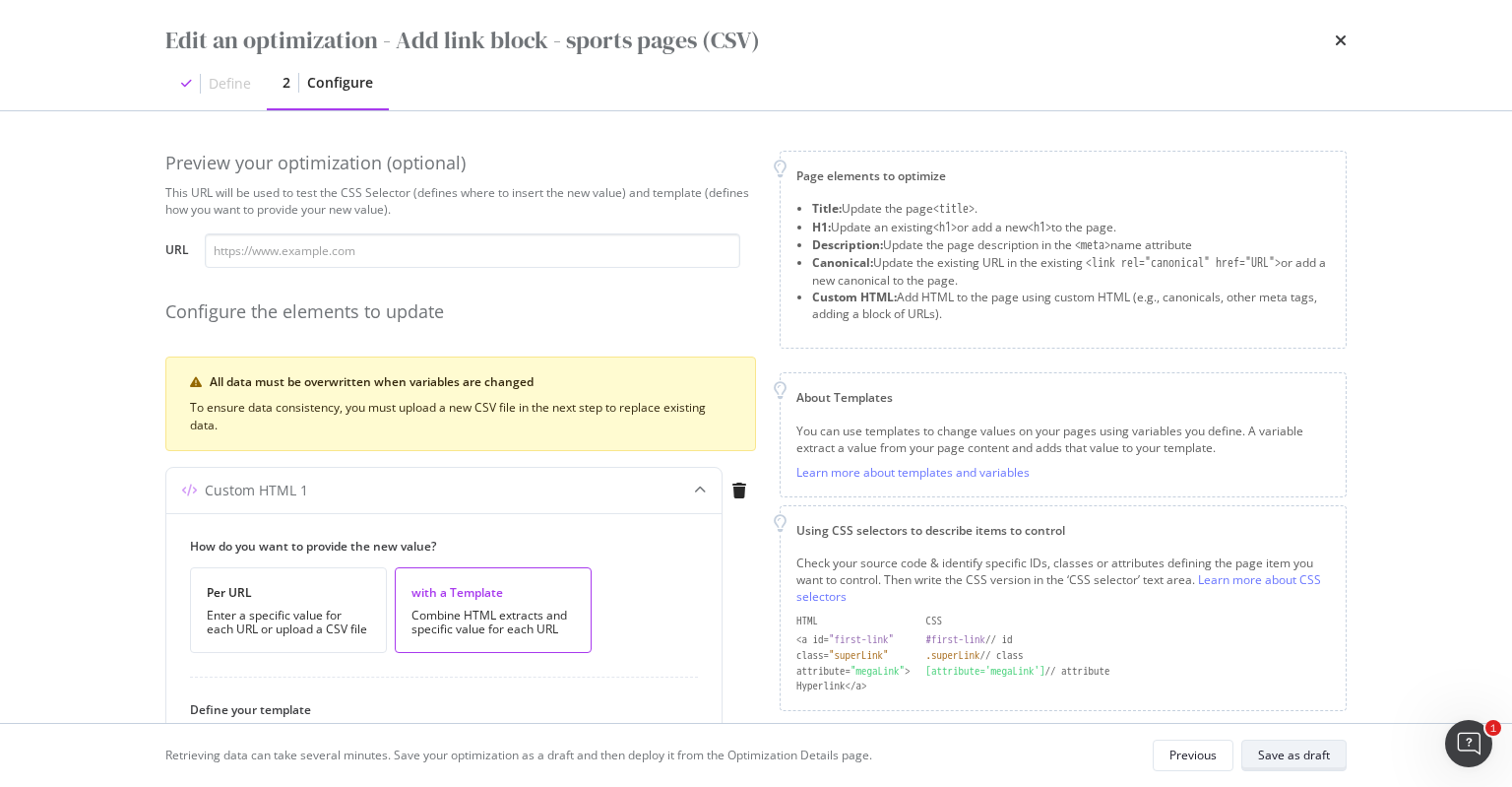 click on "Save as draft" at bounding box center [1293, 754] 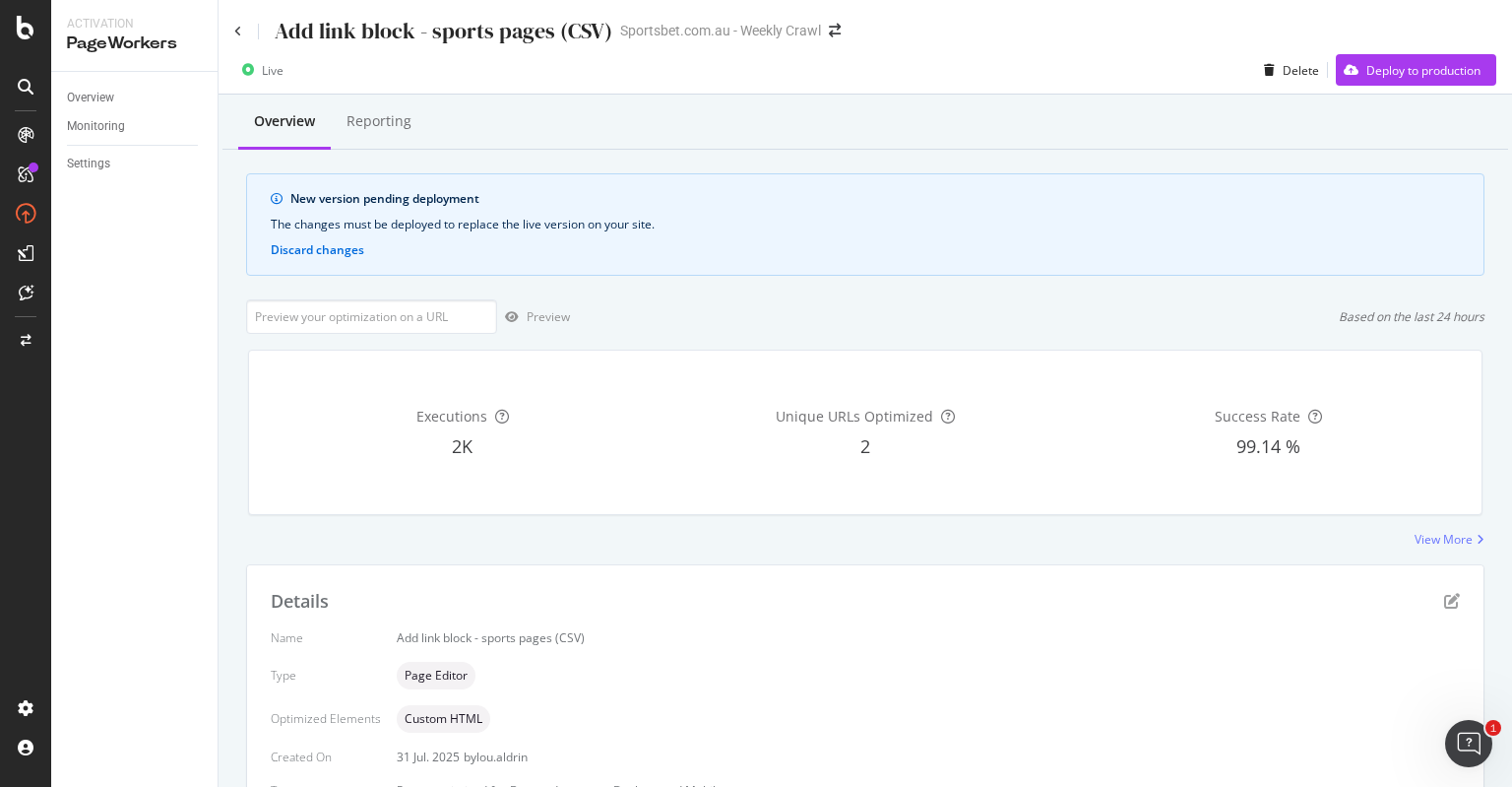scroll, scrollTop: 352, scrollLeft: 0, axis: vertical 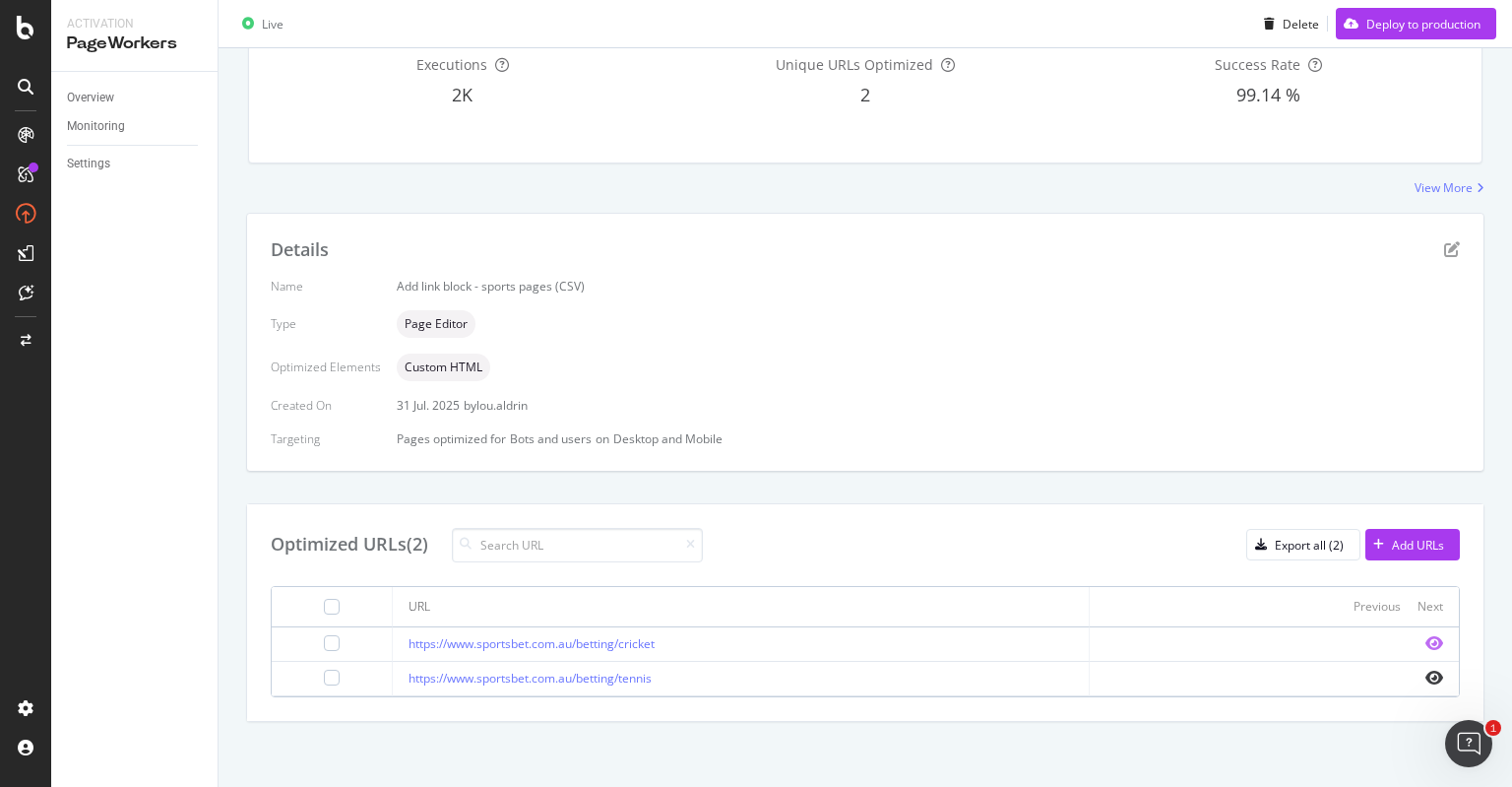 click at bounding box center [1434, 643] 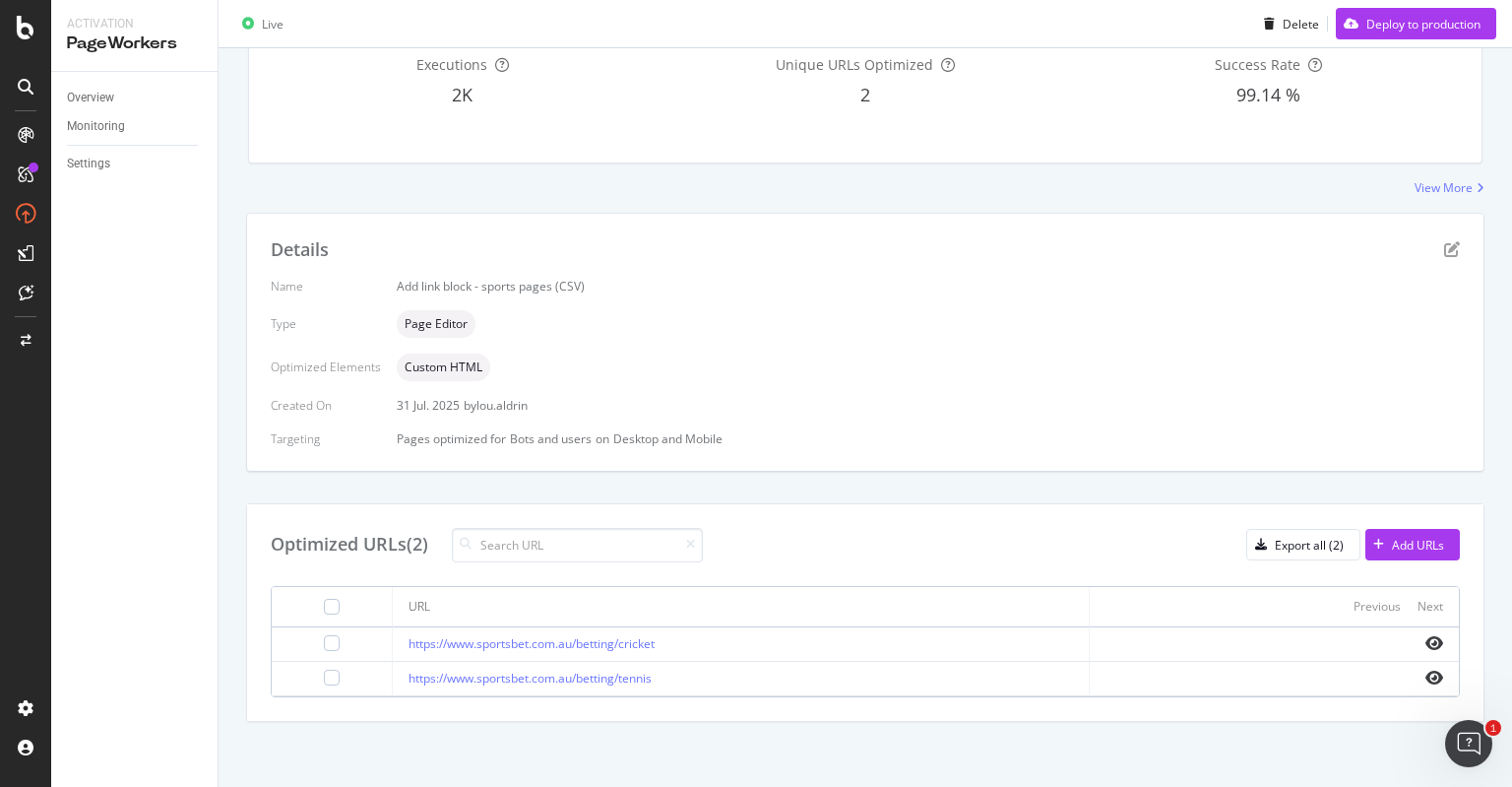 scroll, scrollTop: 0, scrollLeft: 0, axis: both 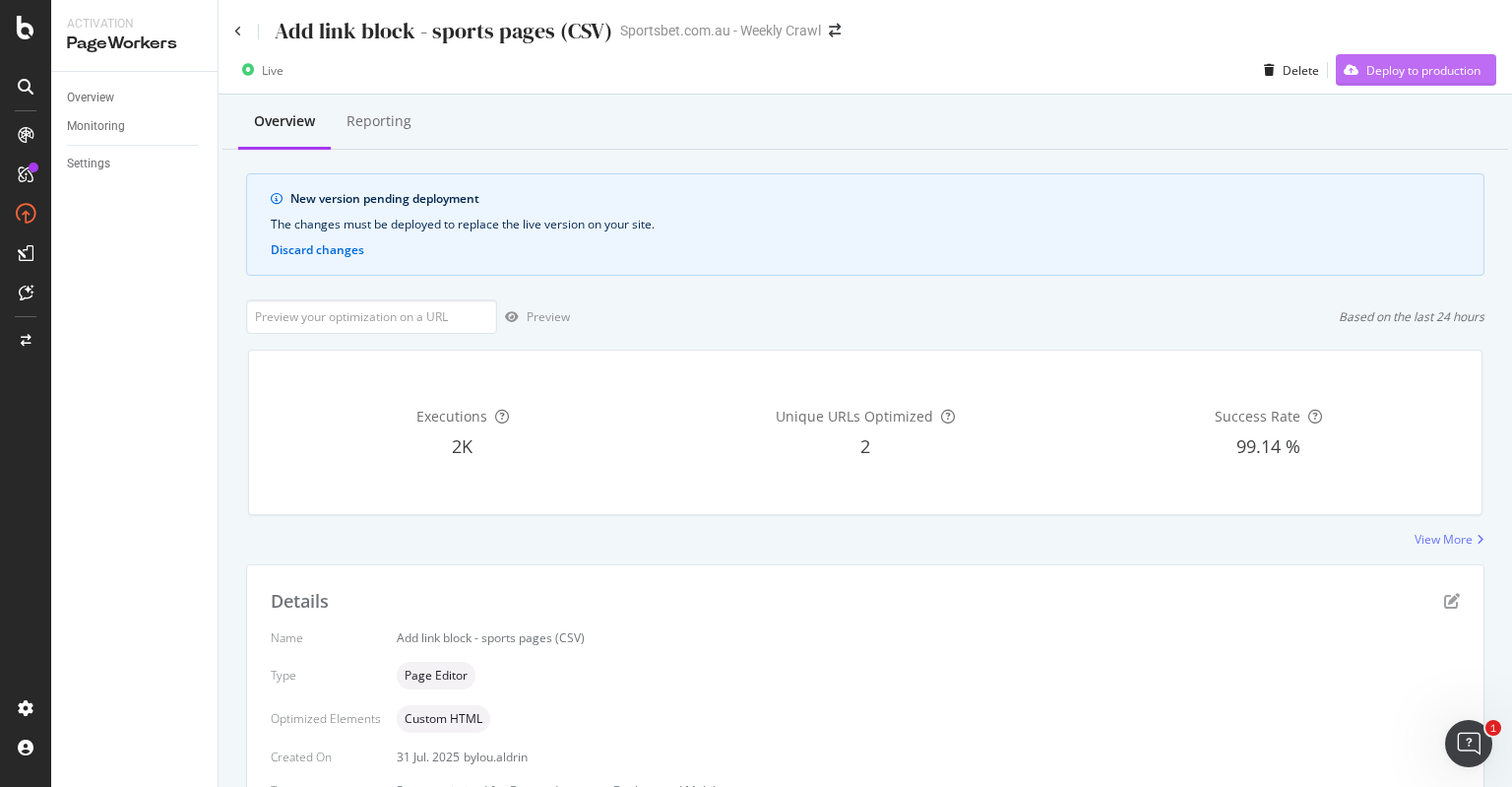 click on "Deploy to production" at bounding box center (1423, 70) 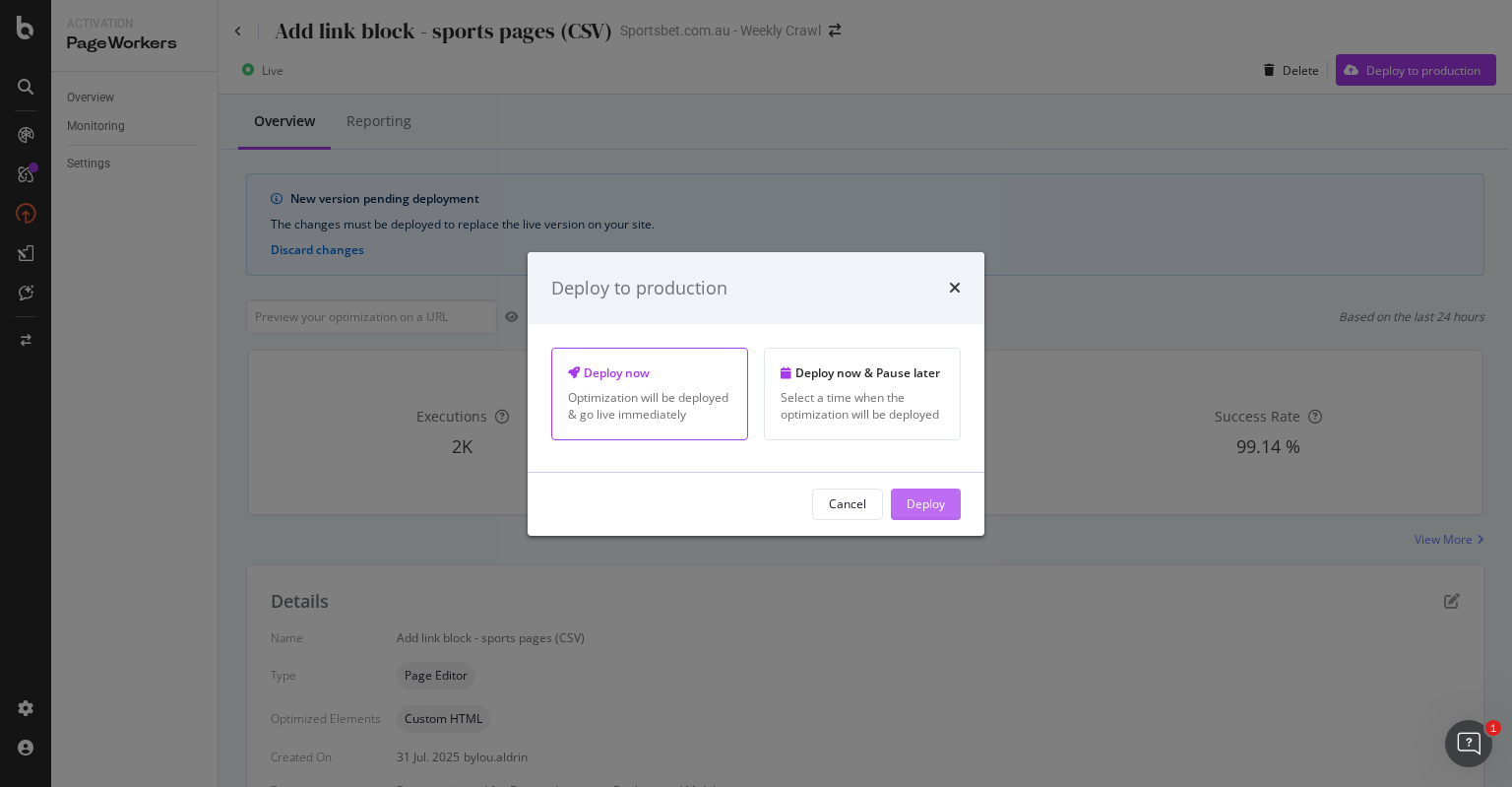 click on "Deploy" at bounding box center (925, 503) 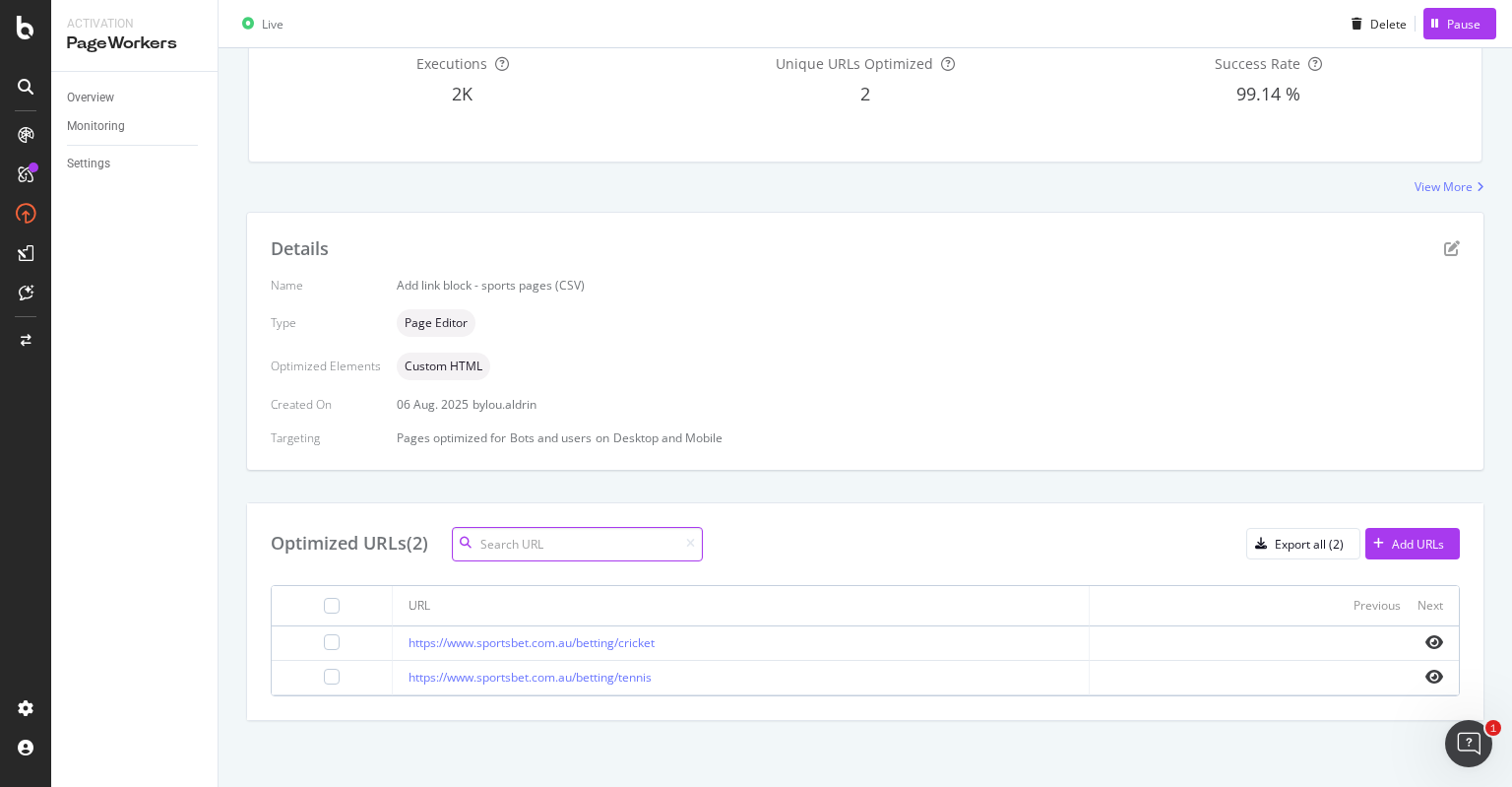 scroll, scrollTop: 0, scrollLeft: 0, axis: both 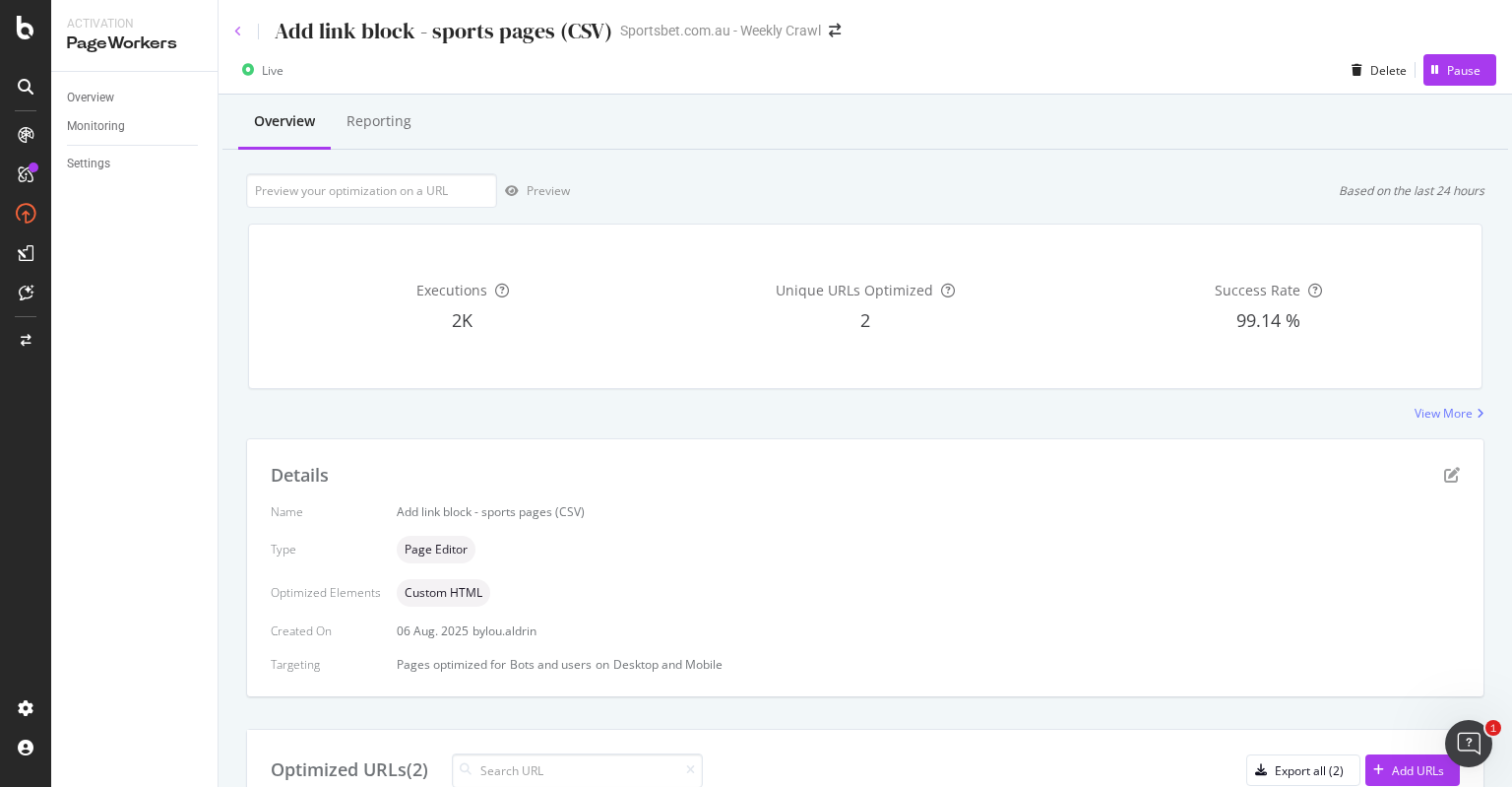 click at bounding box center [238, 32] 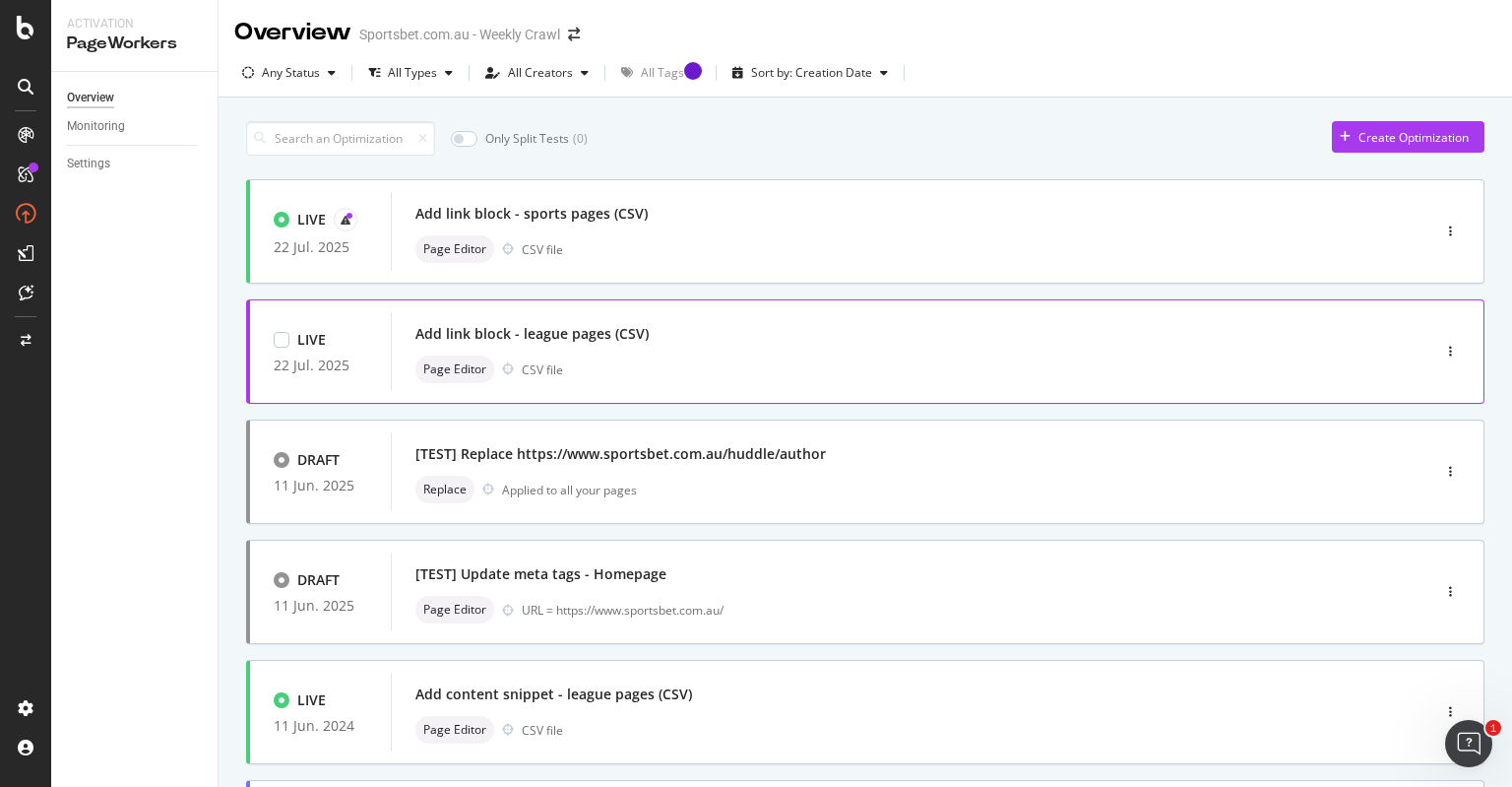 click on "Add link block - league pages (CSV)" at bounding box center [532, 334] 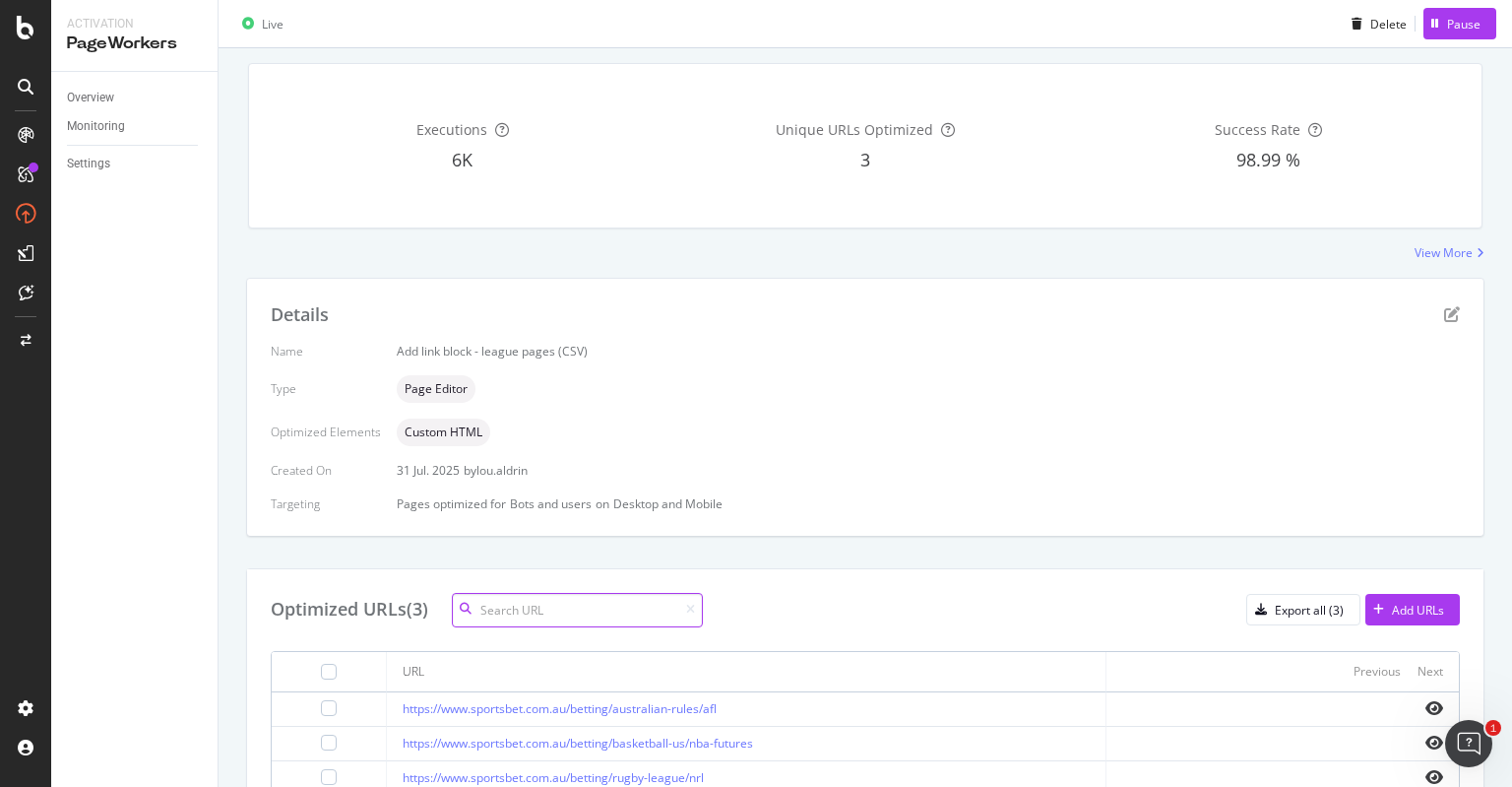 scroll, scrollTop: 164, scrollLeft: 0, axis: vertical 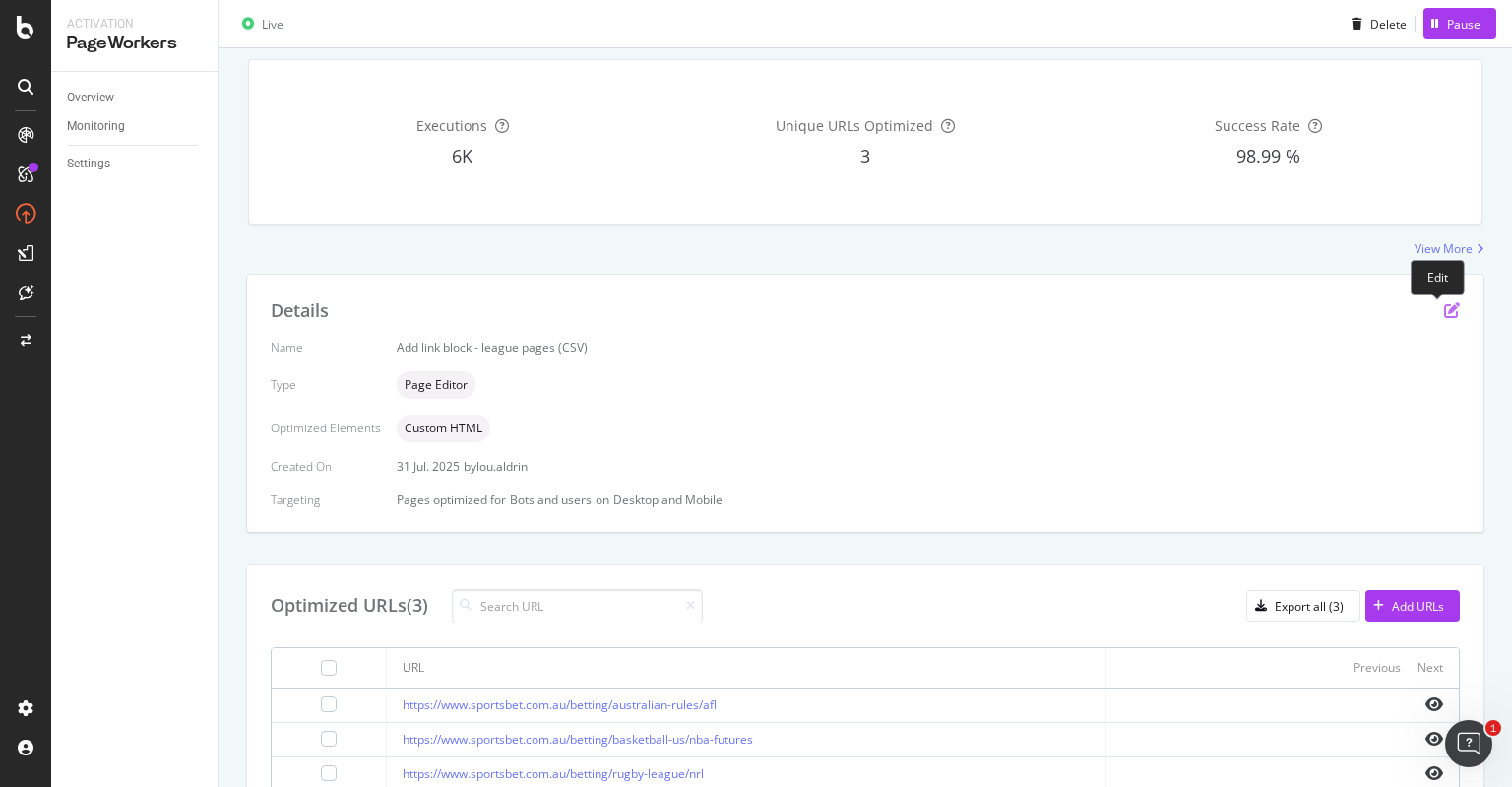 click at bounding box center [1452, 310] 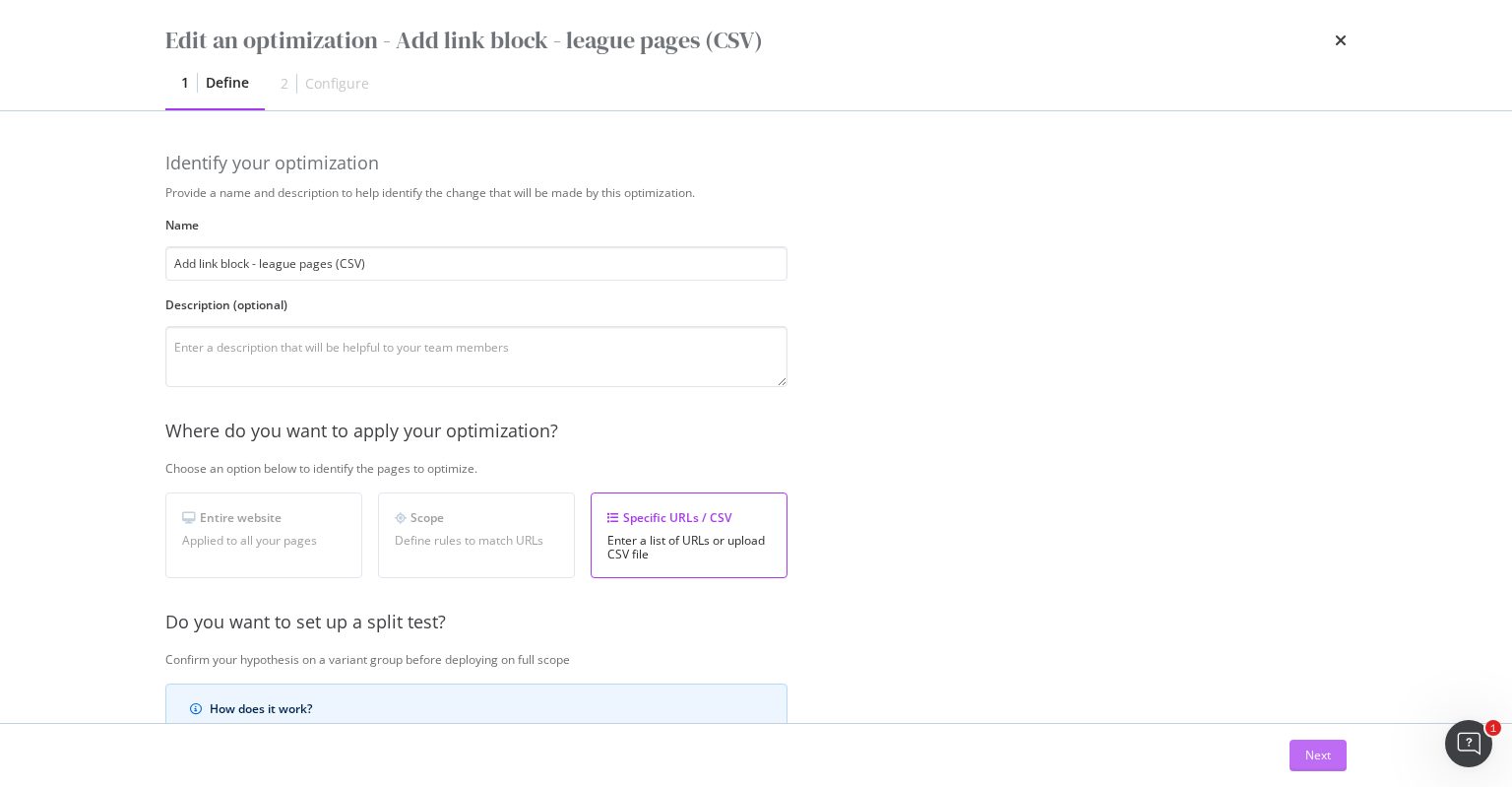click on "Next" at bounding box center [1318, 754] 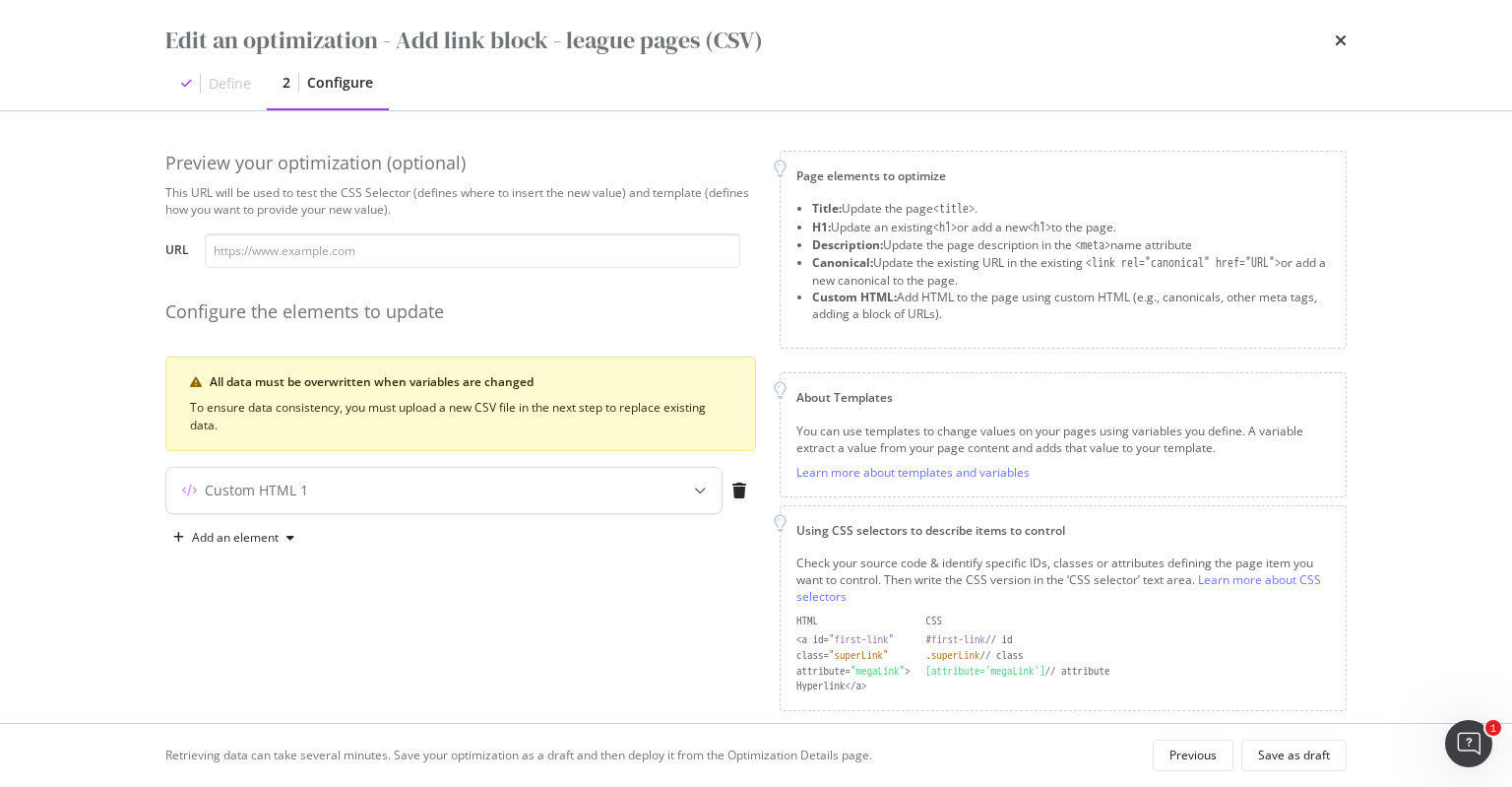click on "Custom HTML 1" at bounding box center (444, 491) 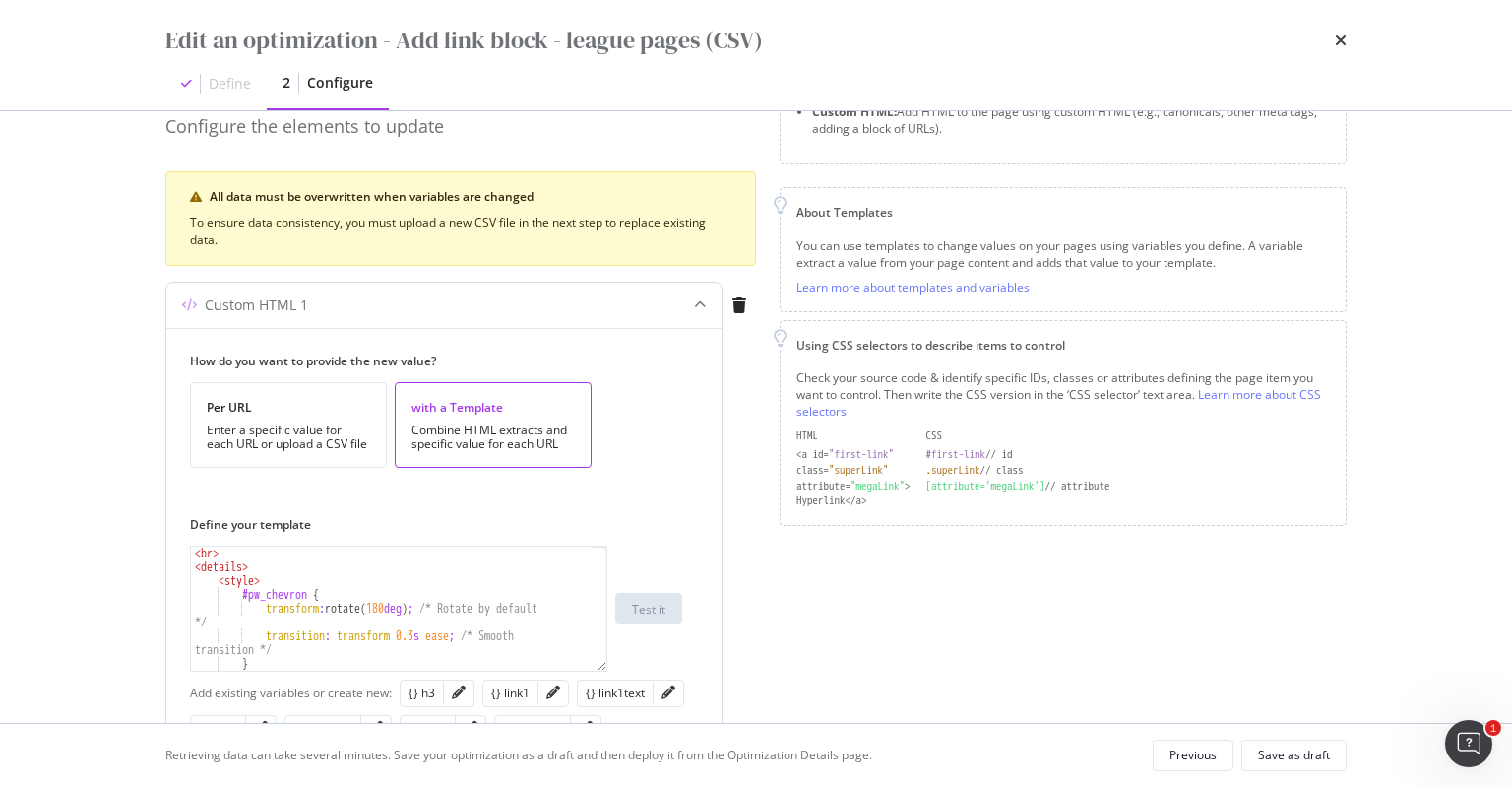 scroll, scrollTop: 225, scrollLeft: 0, axis: vertical 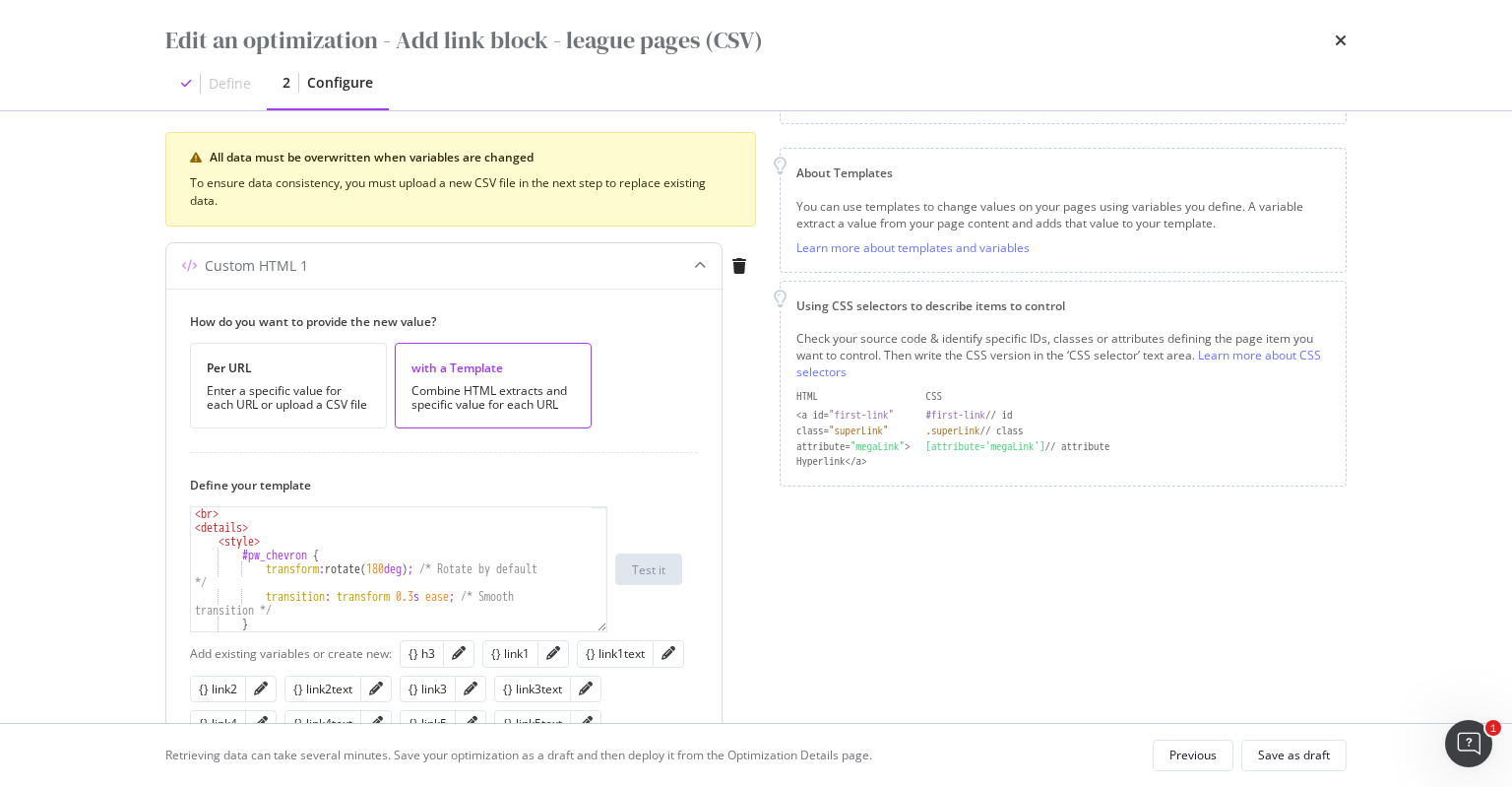 type on "transform: rotate(180deg); /* Rotate by default */" 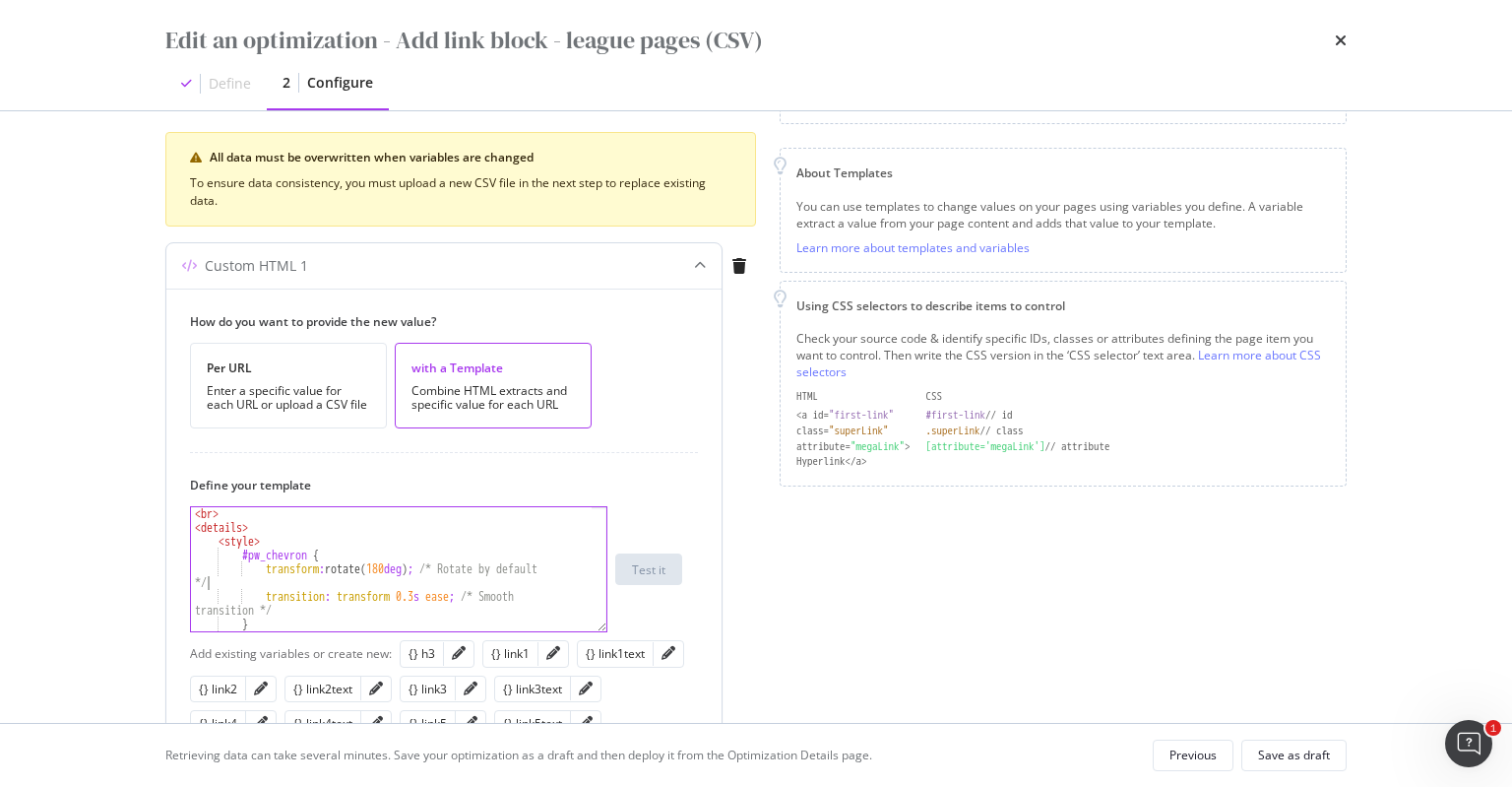 click on "< br > < details >      < style >           #pw_chevron   {                transform :  rotate( 180 deg ) ;   /* Rotate by default  */                transition :   transform   0.3 s   ease ;   /* Smooth  transition */           }           details [ open ]  #pw_chevron   {" at bounding box center [392, 583] 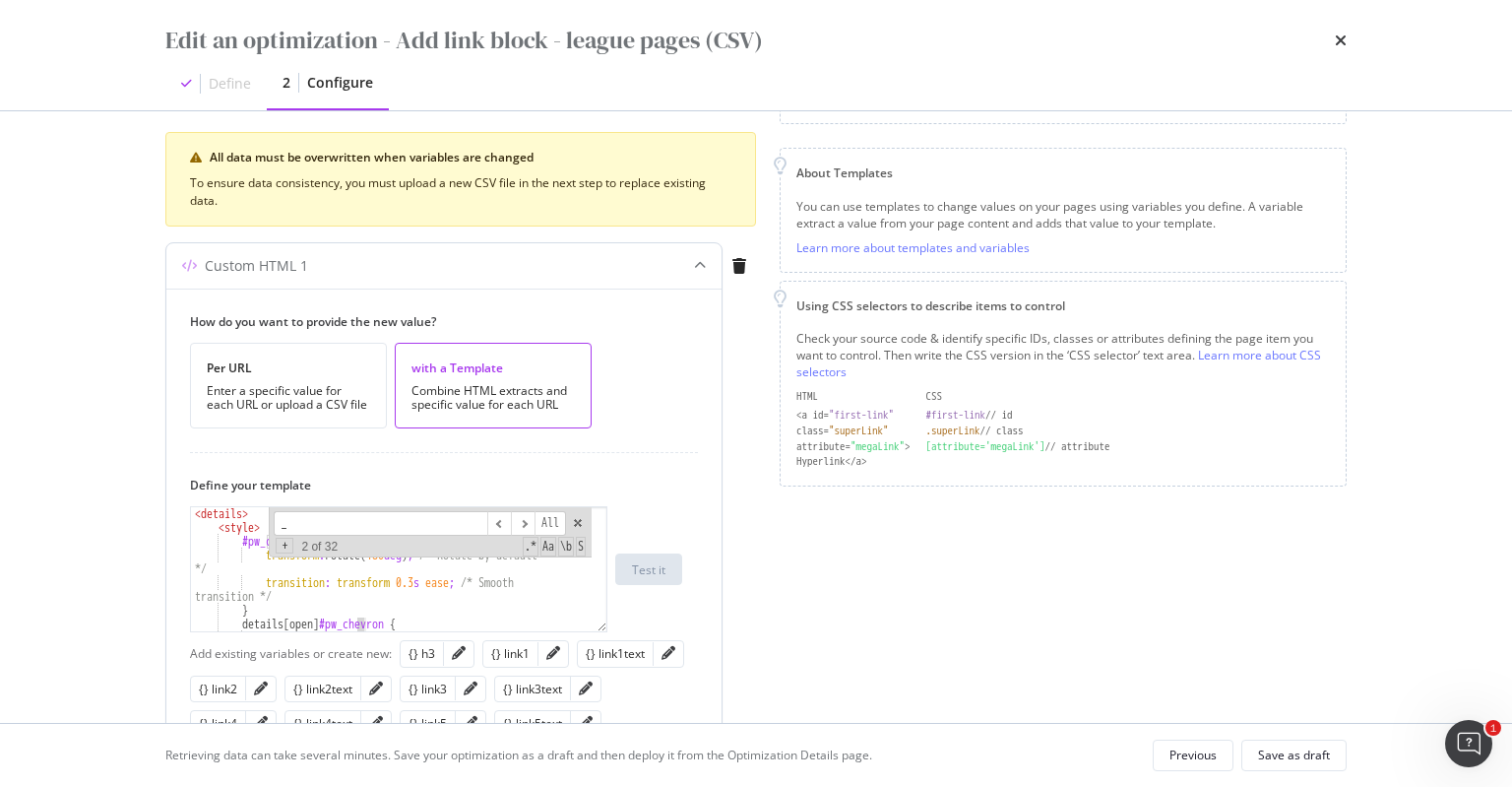 scroll, scrollTop: 875, scrollLeft: 0, axis: vertical 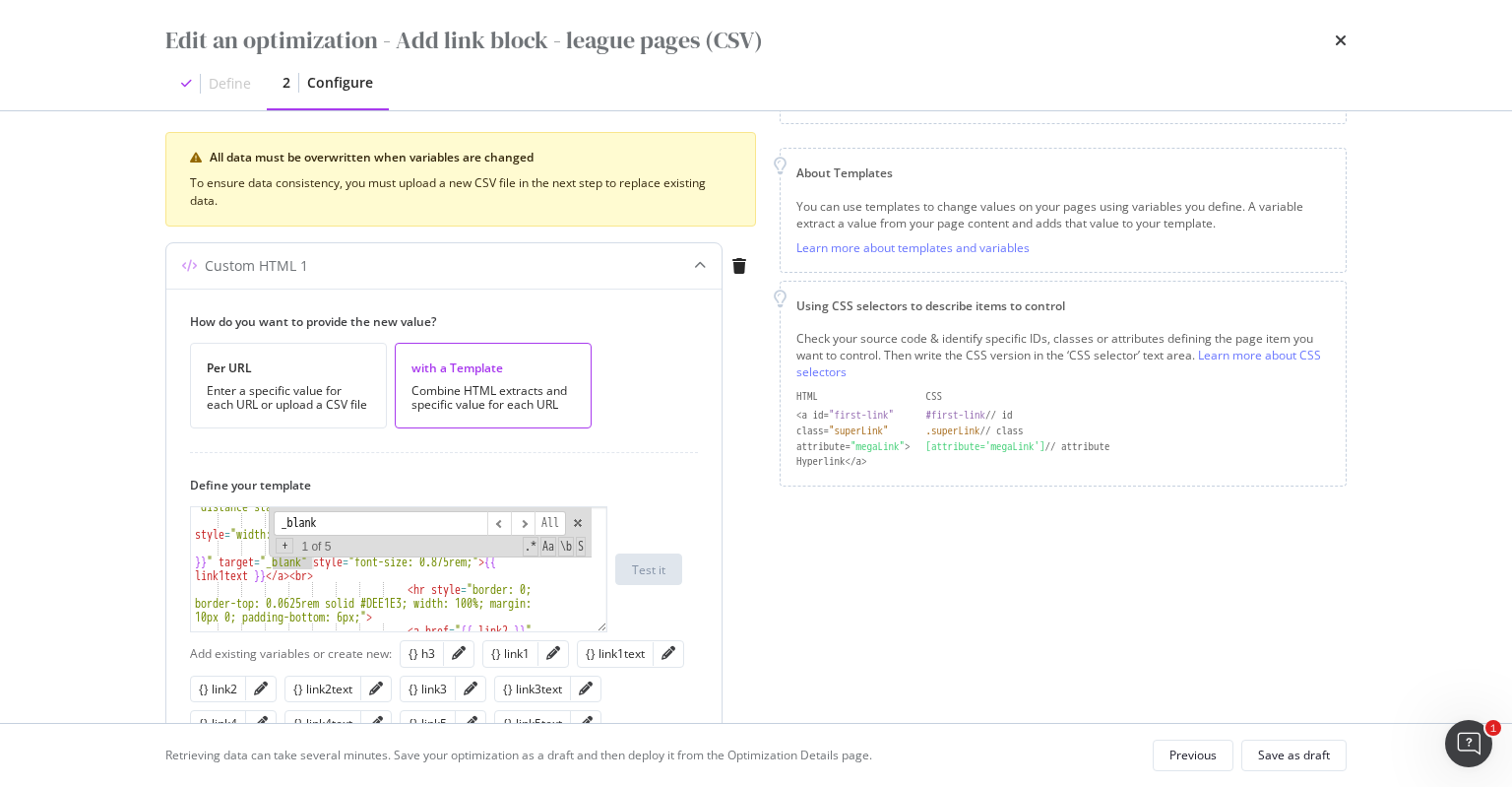 type on "_blank" 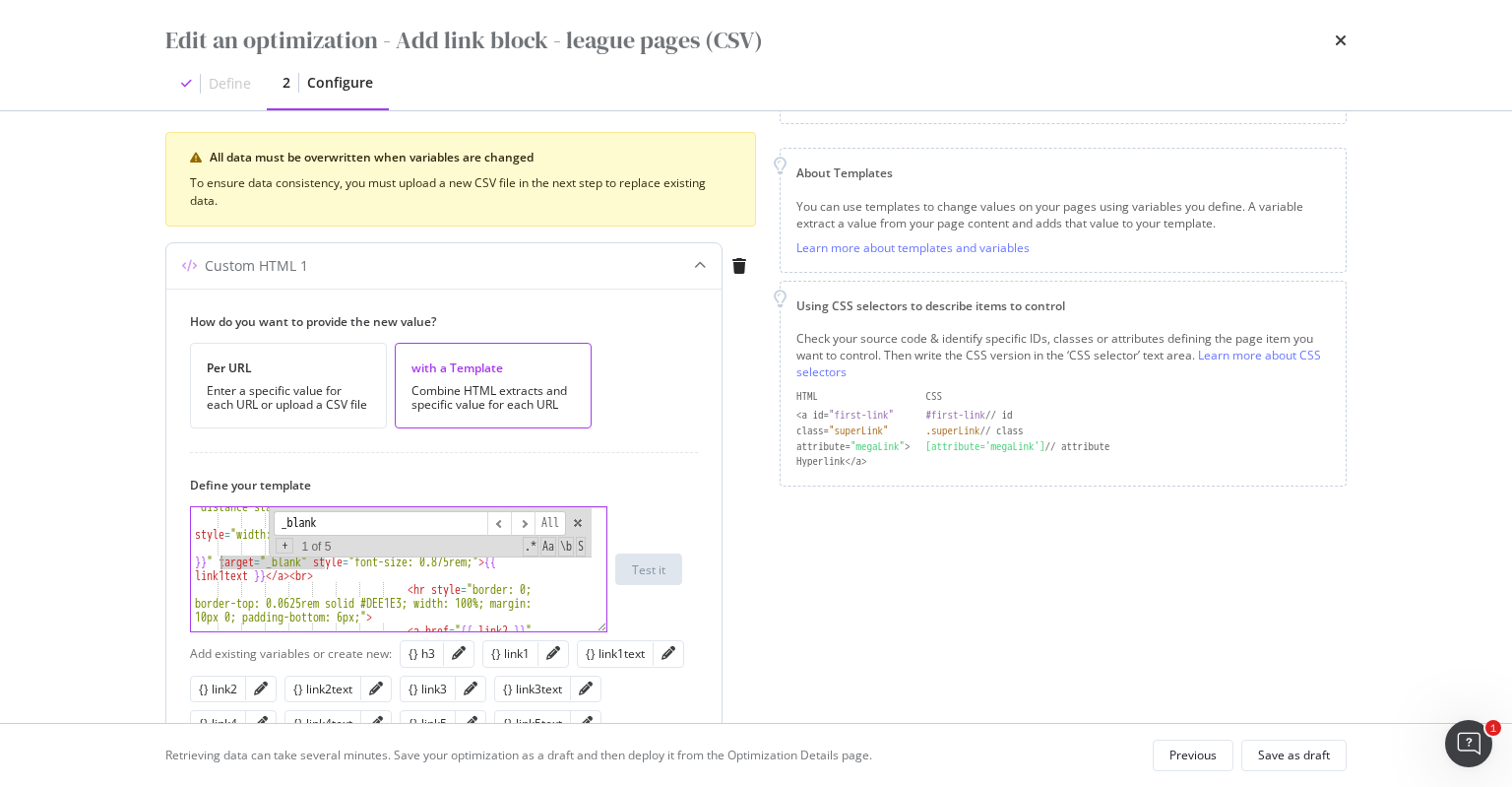 drag, startPoint x: 322, startPoint y: 560, endPoint x: 223, endPoint y: 558, distance: 99.02 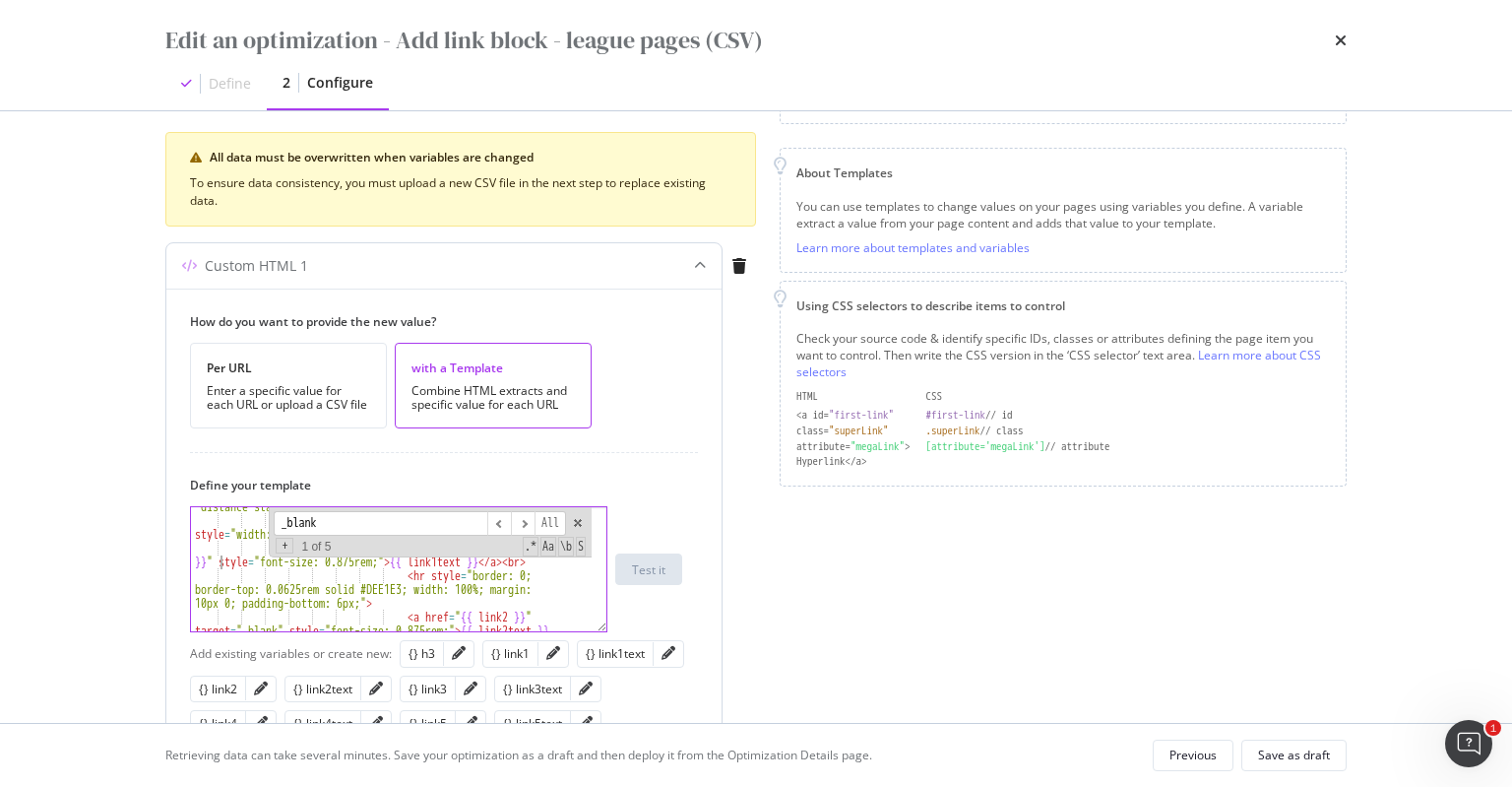 click on "_blank" at bounding box center (380, 523) 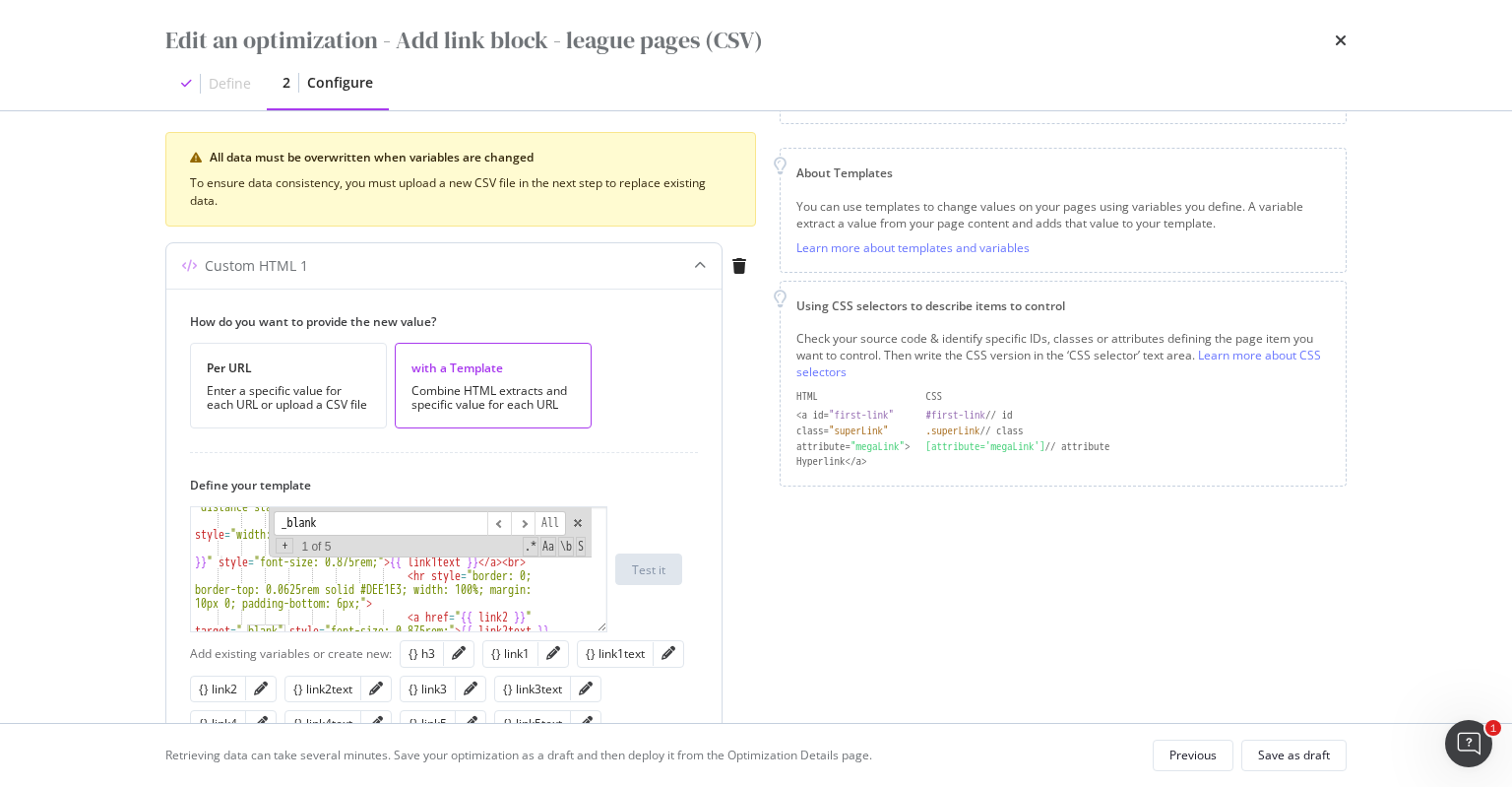 scroll, scrollTop: 883, scrollLeft: 0, axis: vertical 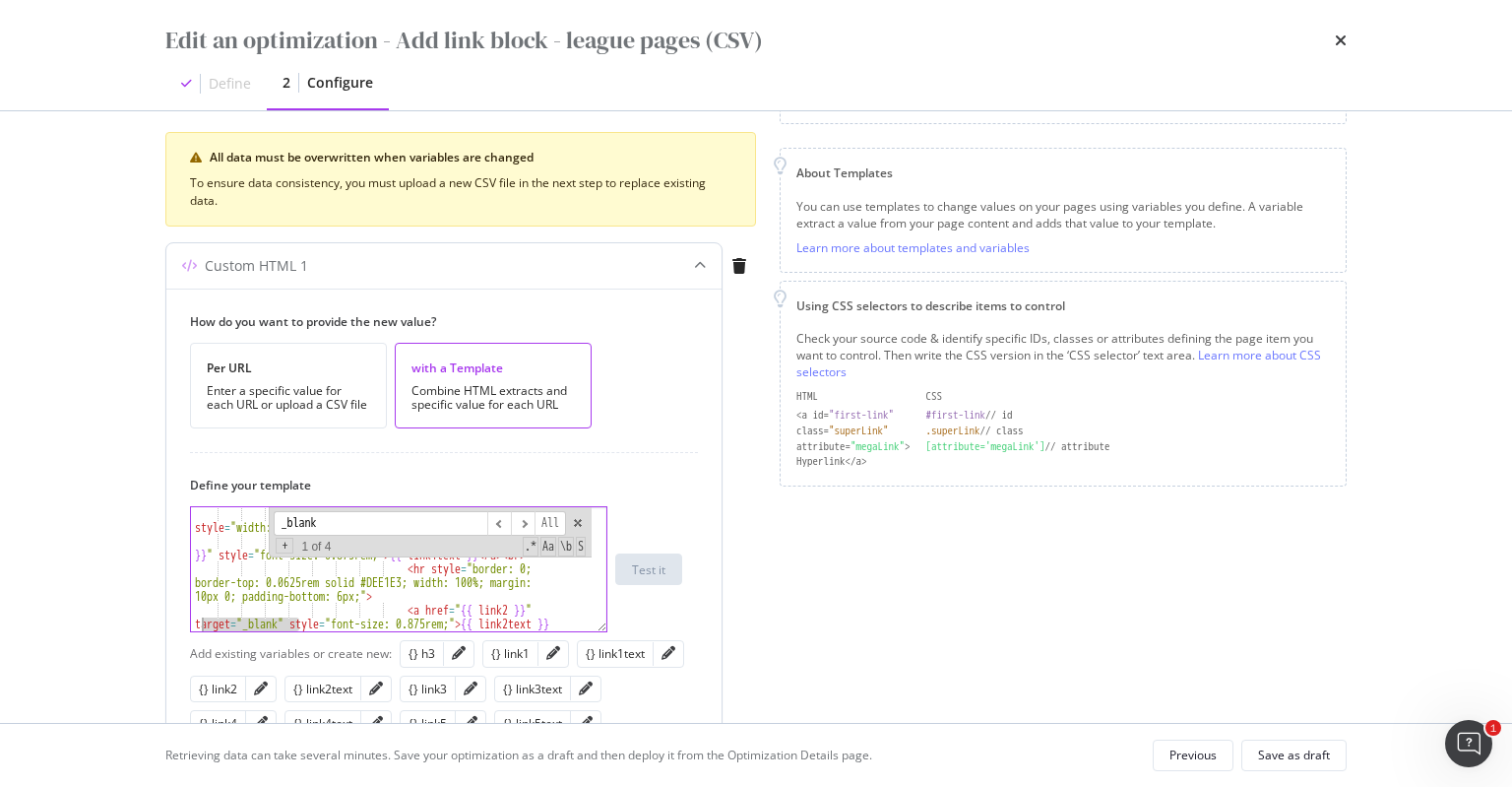 drag, startPoint x: 299, startPoint y: 625, endPoint x: 201, endPoint y: 622, distance: 98.04591 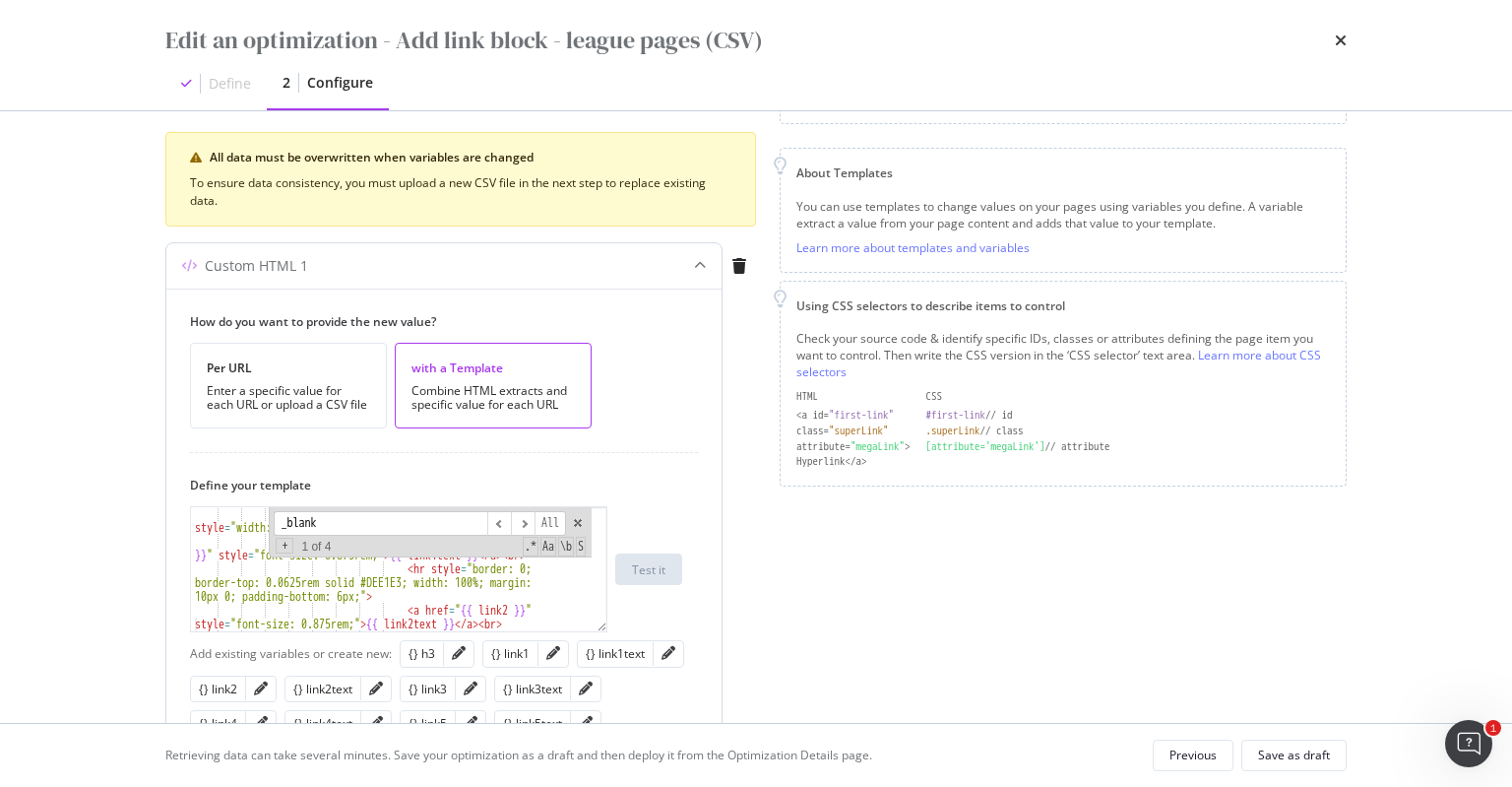 click on "_blank" at bounding box center [380, 523] 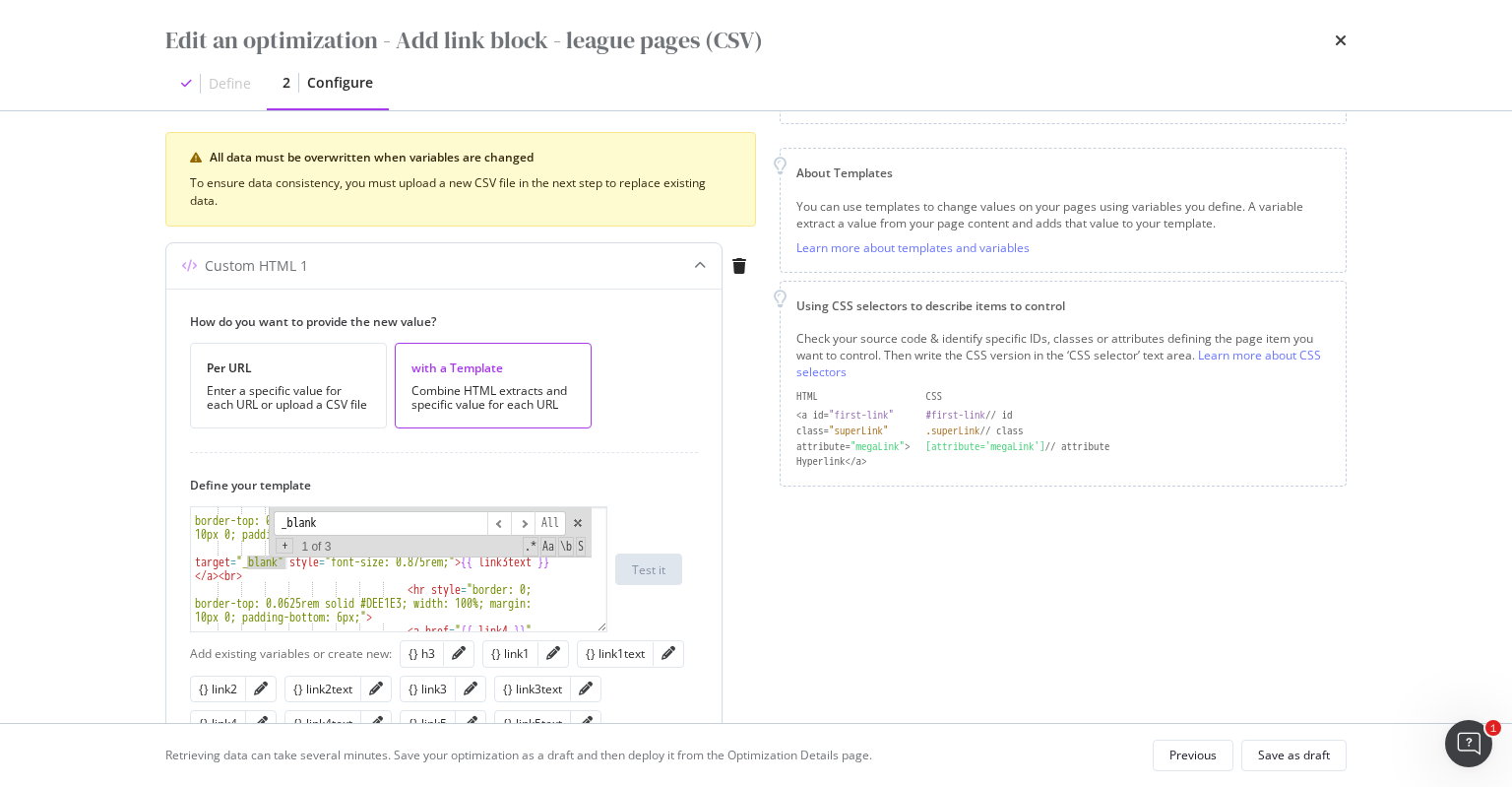 scroll, scrollTop: 1013, scrollLeft: 0, axis: vertical 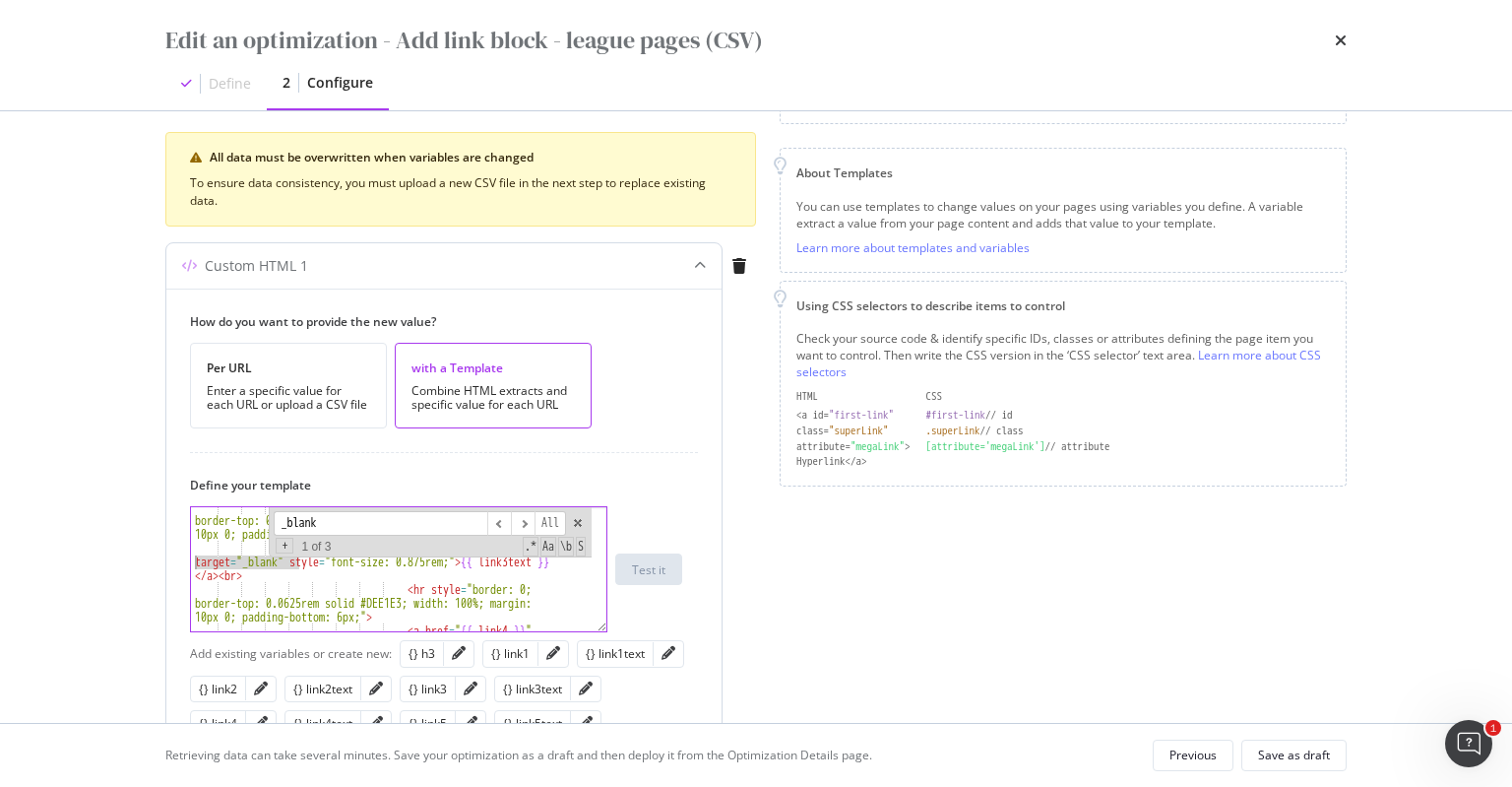 drag, startPoint x: 297, startPoint y: 559, endPoint x: 197, endPoint y: 562, distance: 100.04499 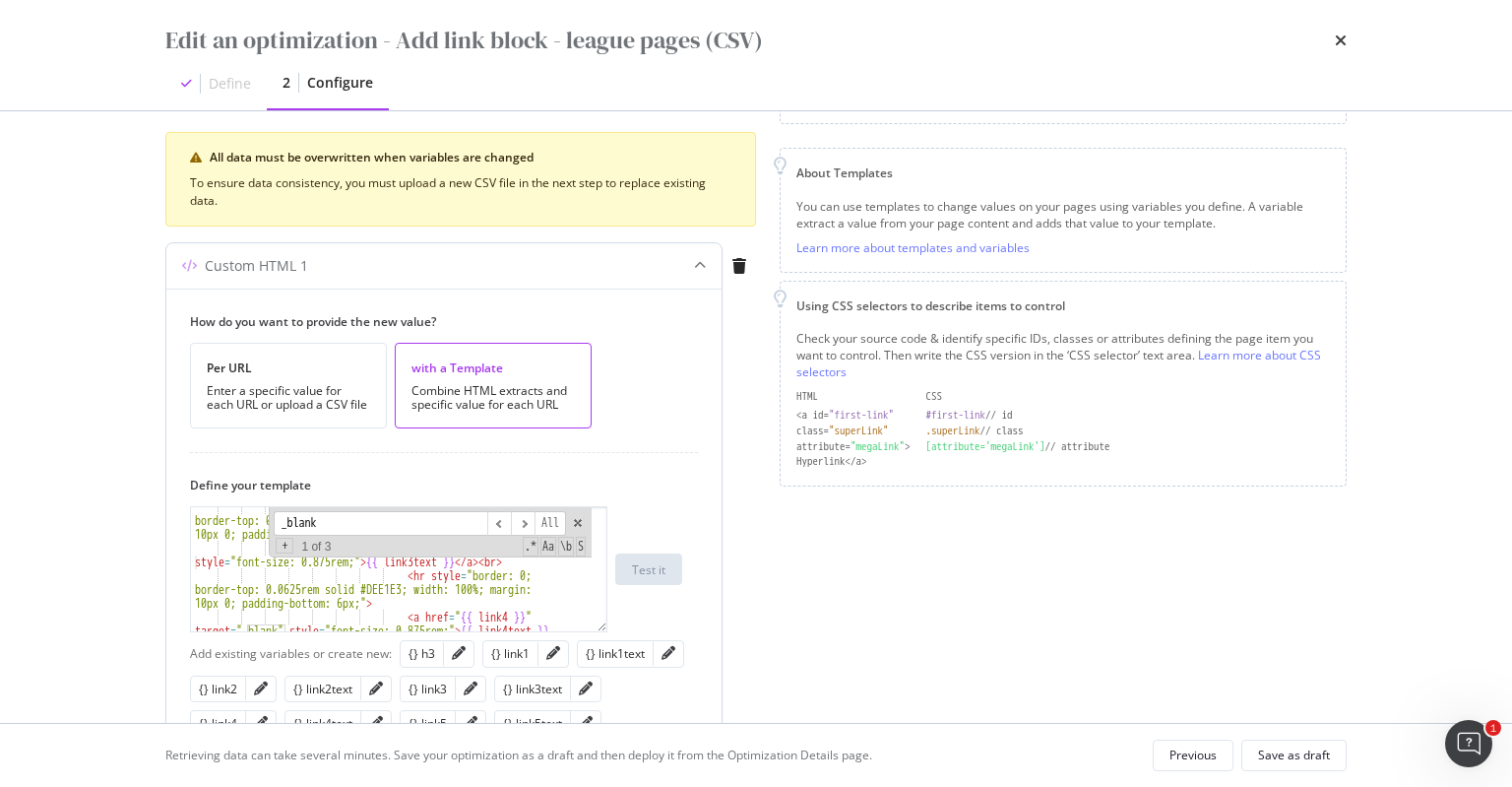 click on "_blank" at bounding box center (380, 523) 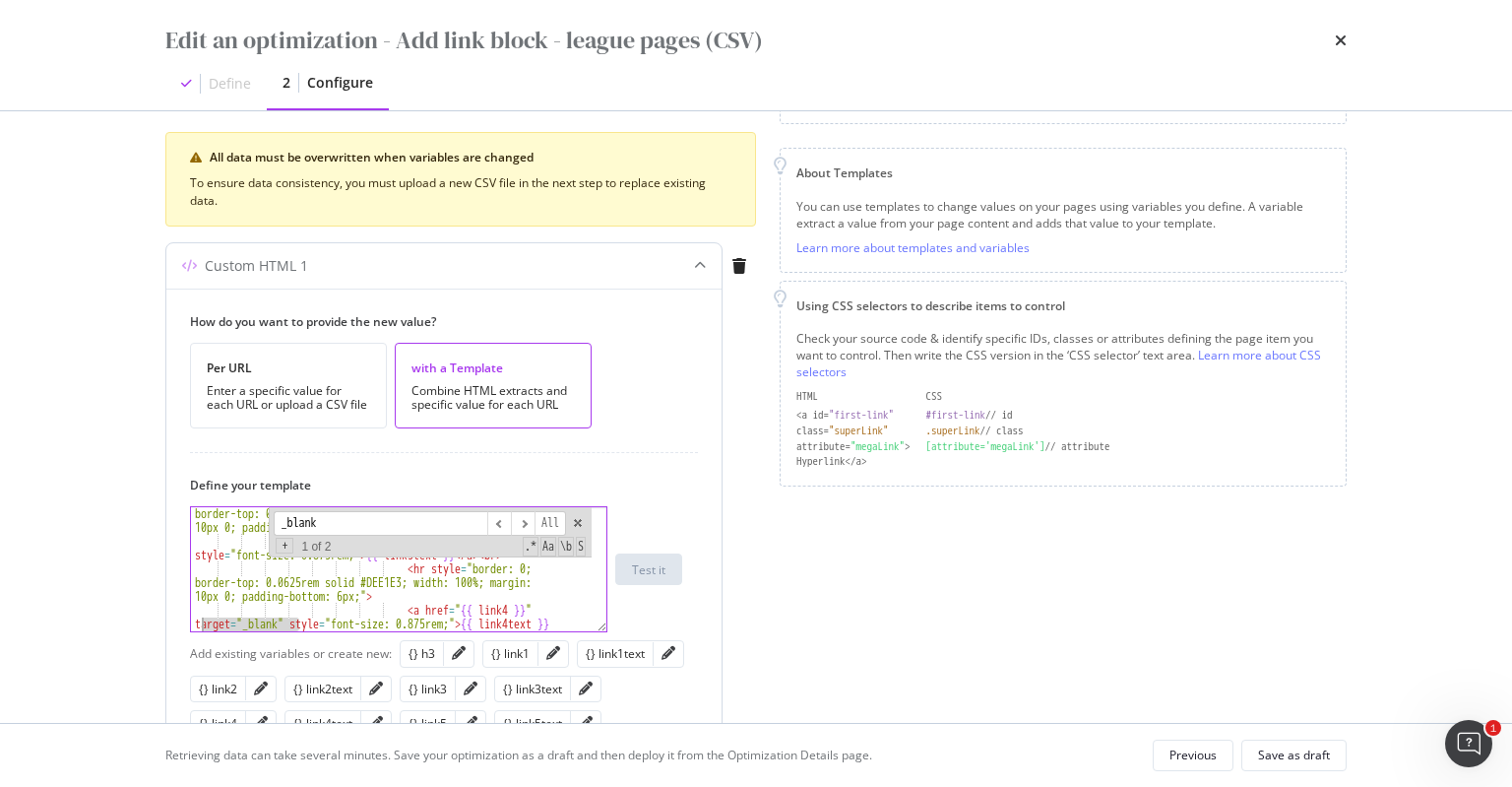 drag, startPoint x: 298, startPoint y: 619, endPoint x: 198, endPoint y: 623, distance: 100.079968 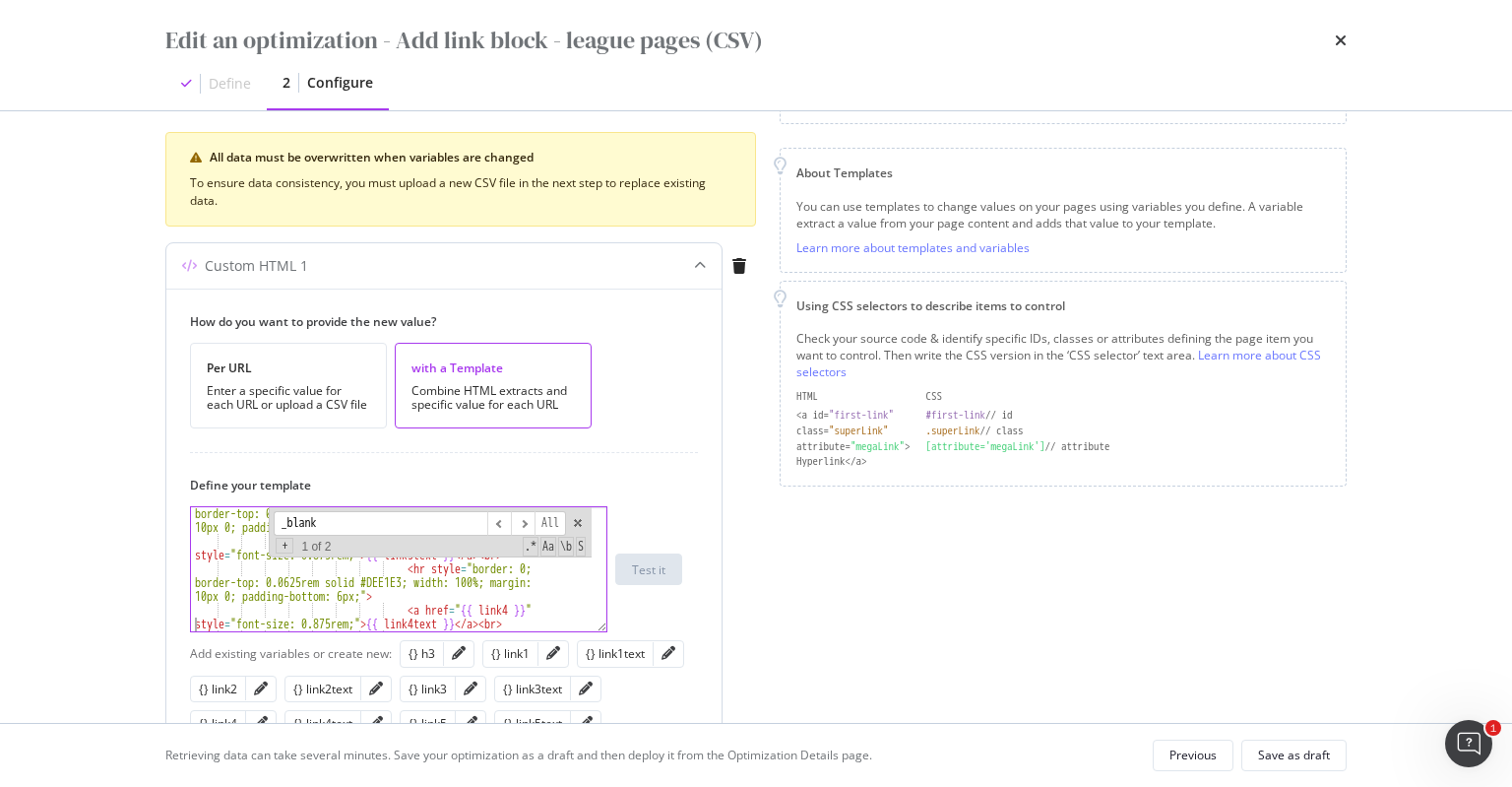 click on "_blank" at bounding box center [380, 523] 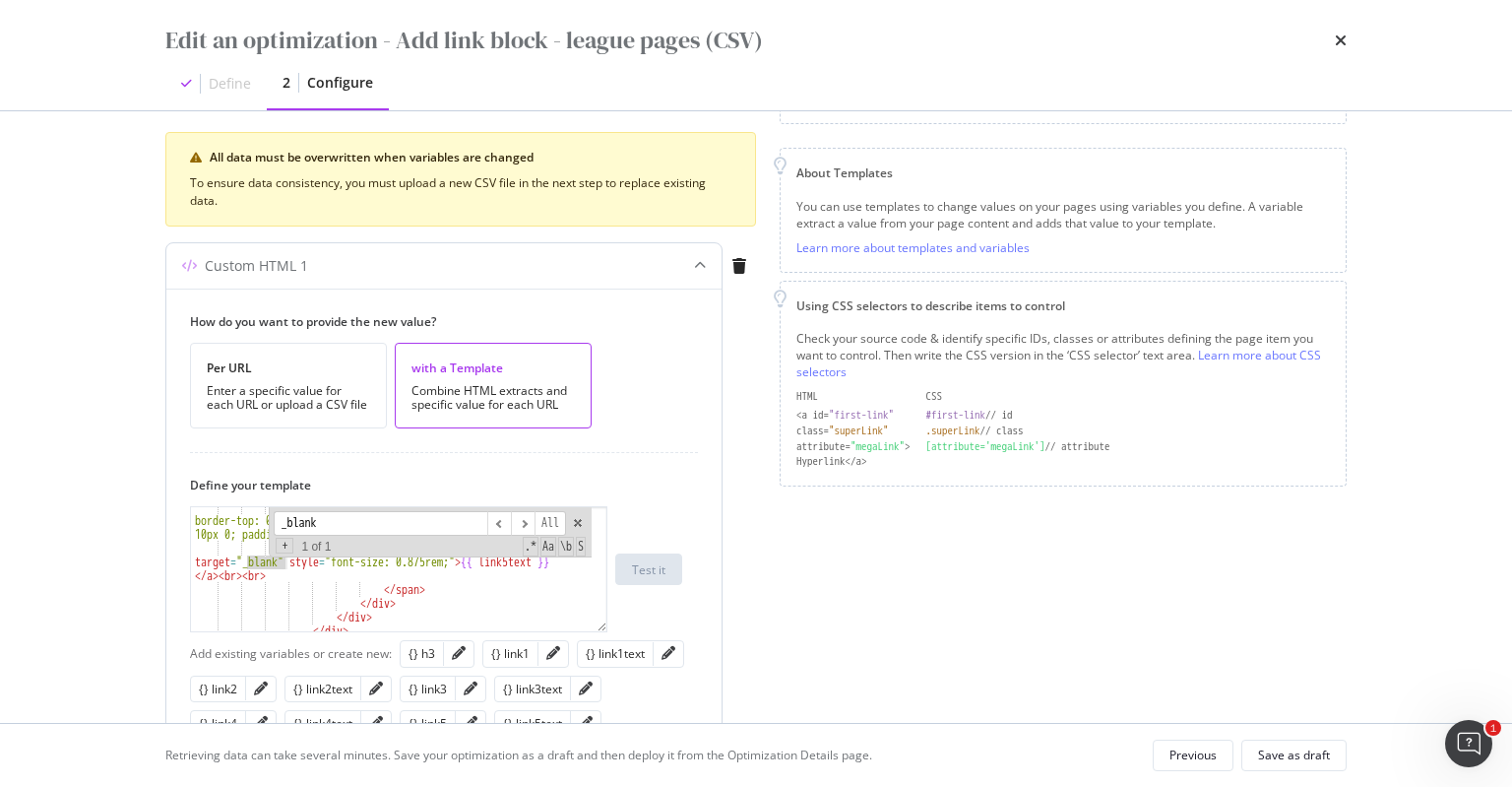 scroll, scrollTop: 1150, scrollLeft: 0, axis: vertical 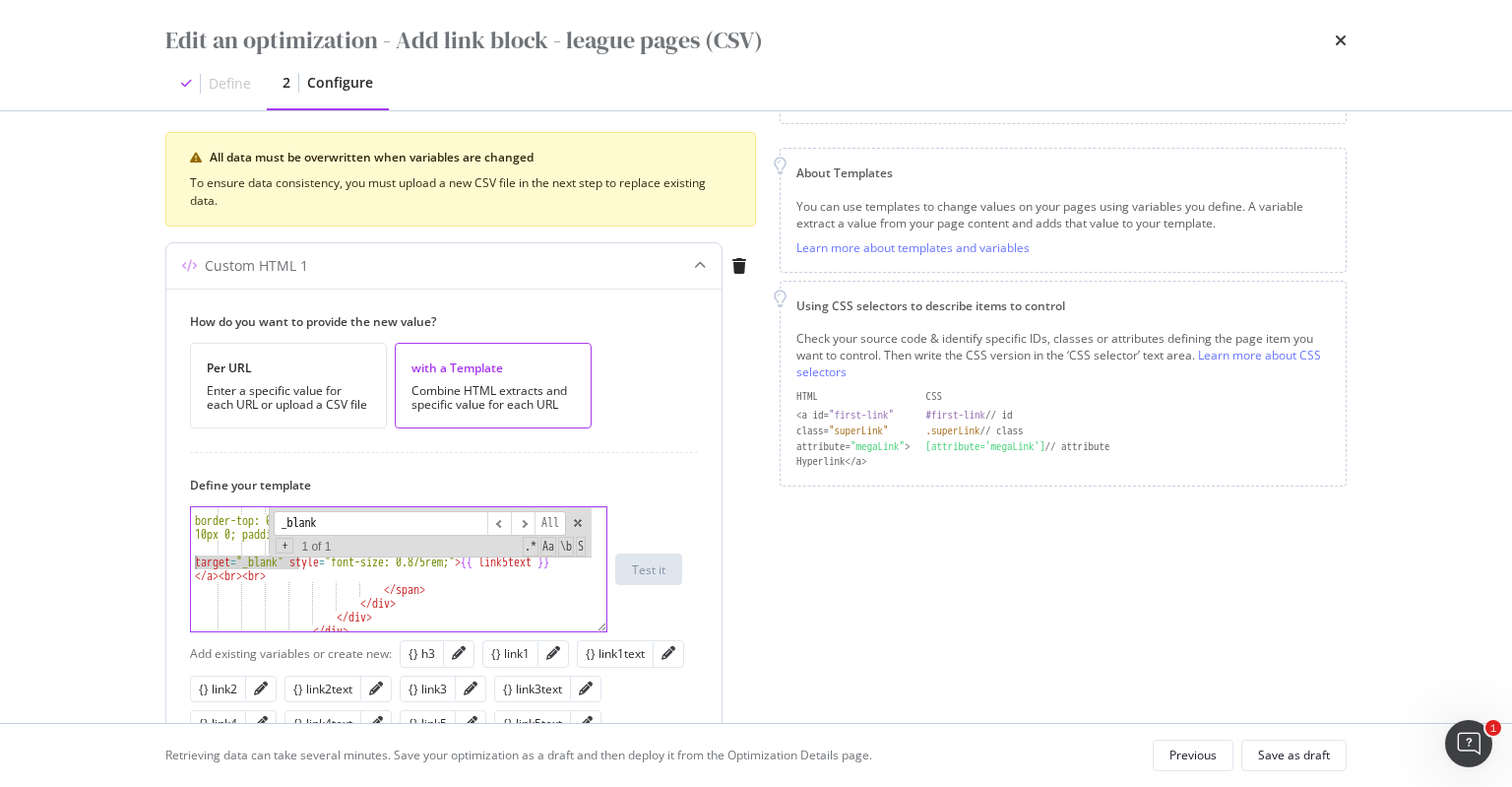drag, startPoint x: 297, startPoint y: 565, endPoint x: 193, endPoint y: 562, distance: 104.04326 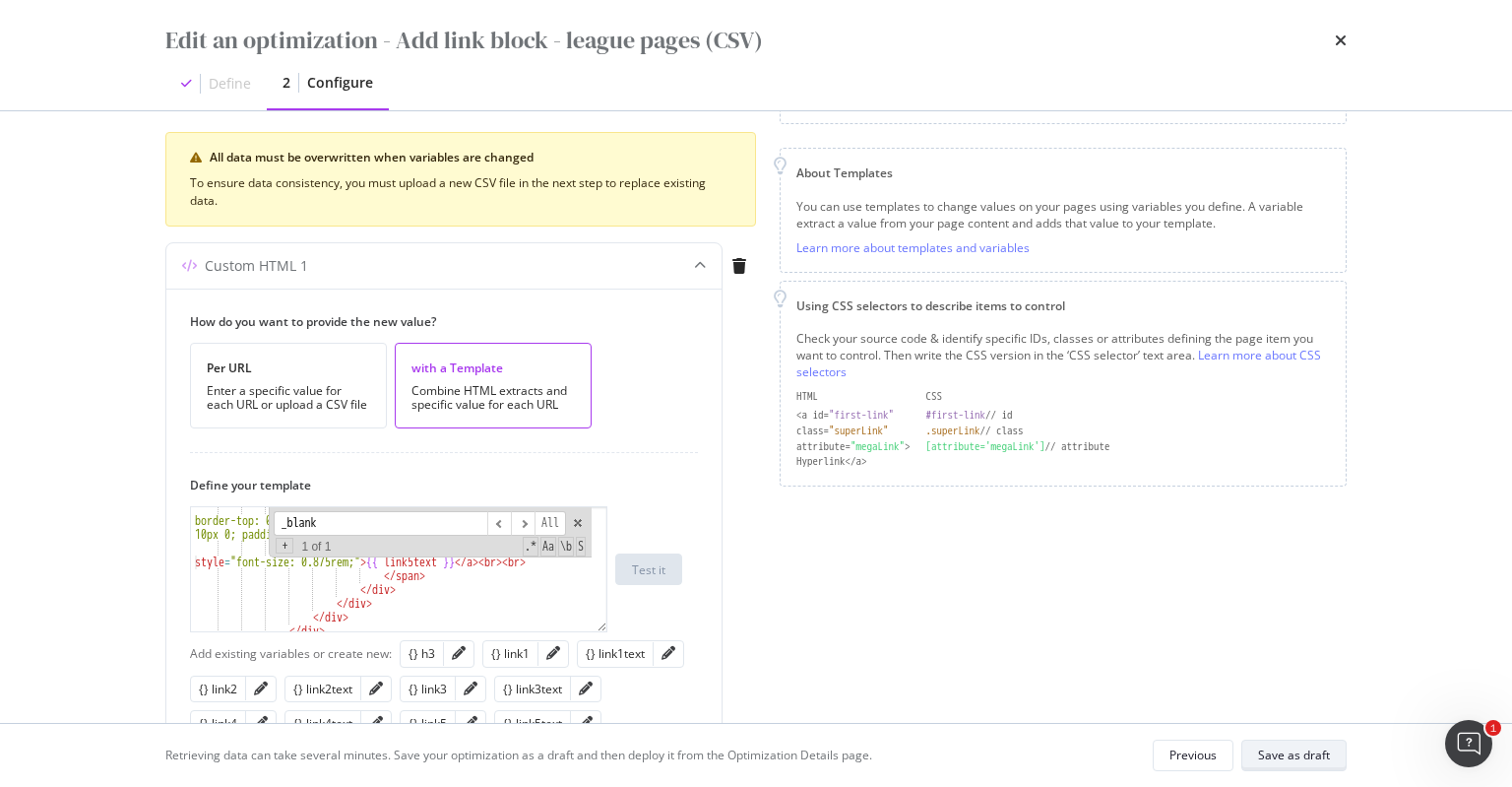 click on "Save as draft" at bounding box center [1293, 754] 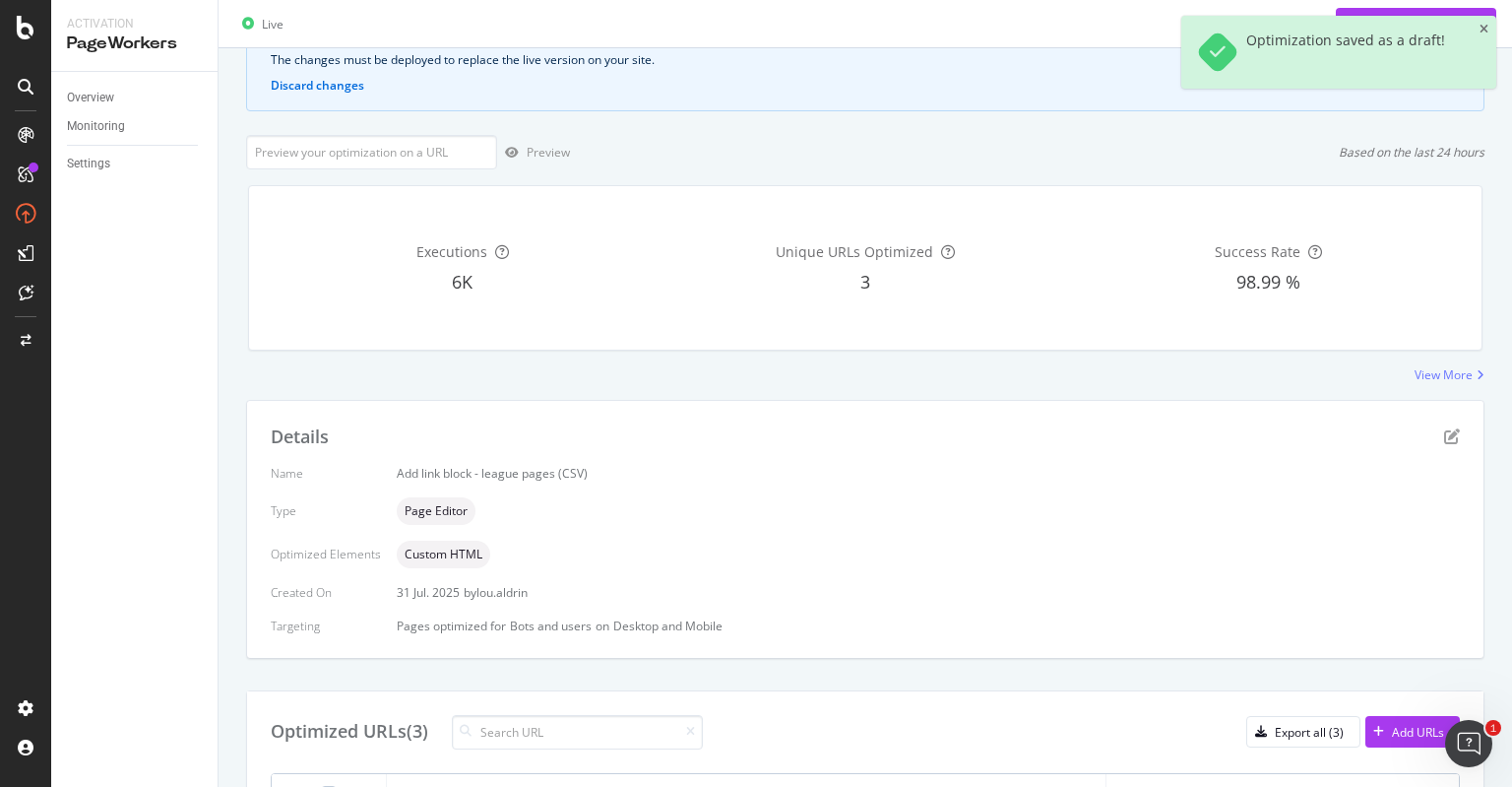 scroll, scrollTop: 291, scrollLeft: 0, axis: vertical 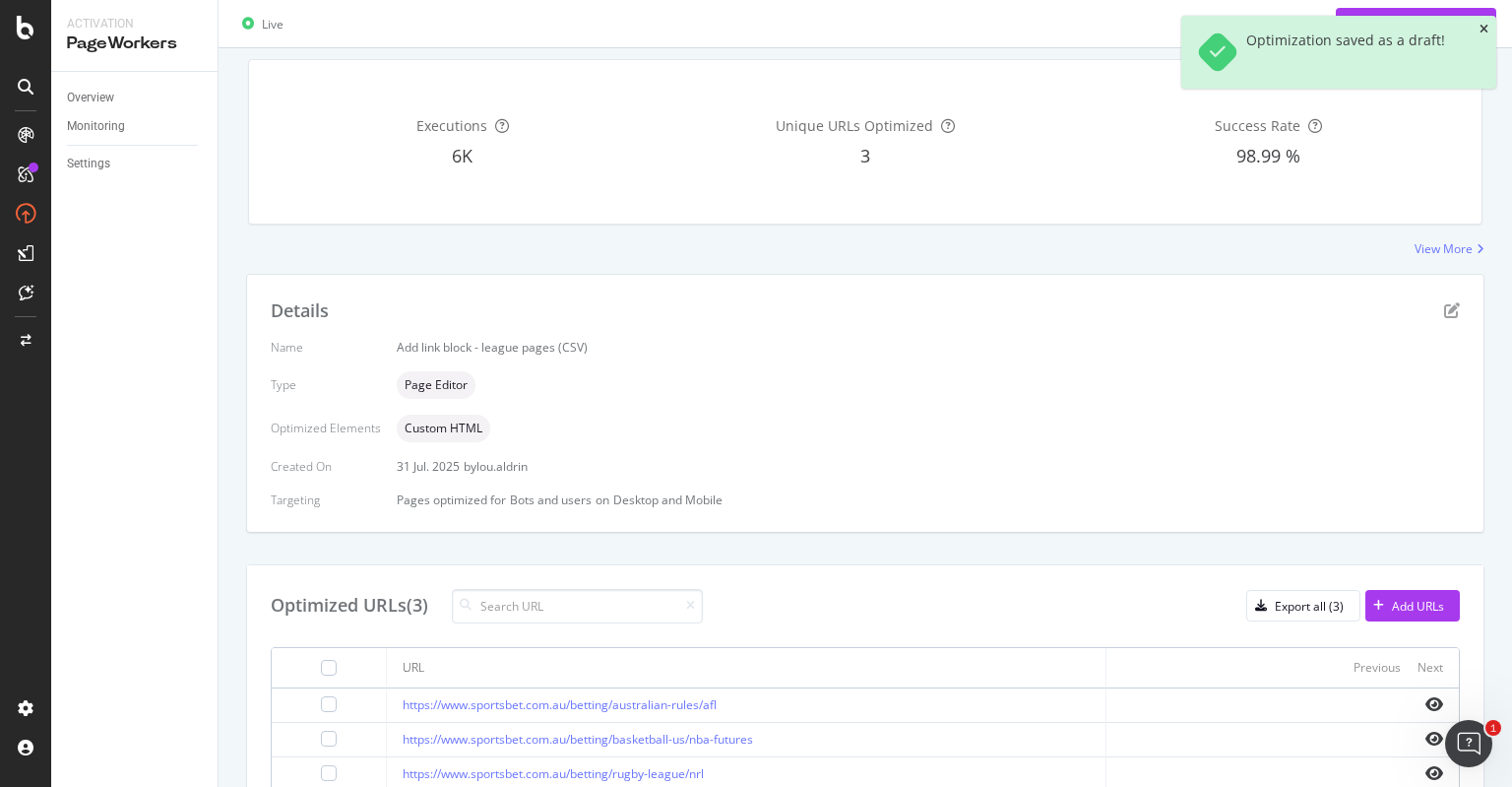 click at bounding box center [1483, 30] 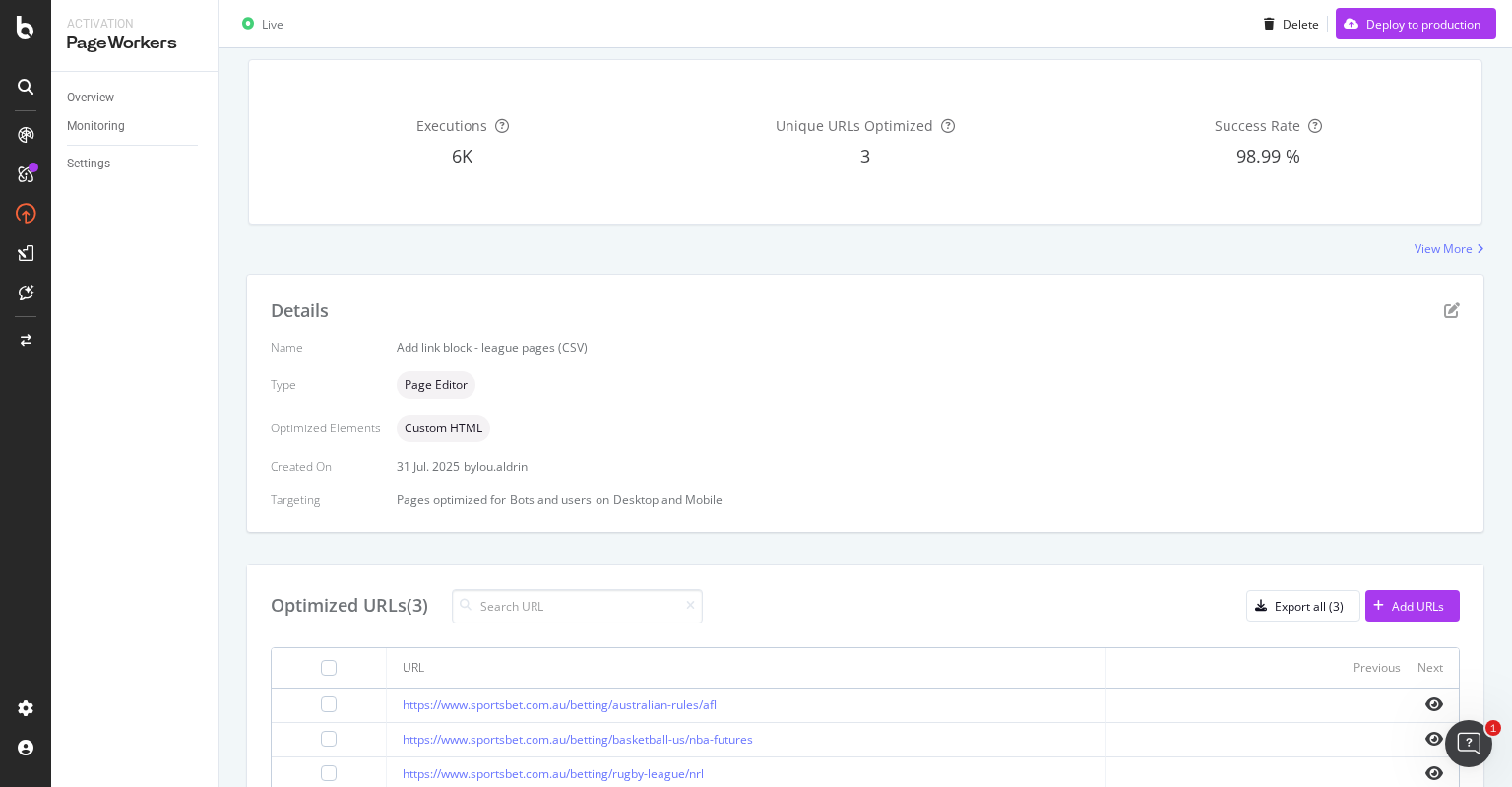 scroll, scrollTop: 0, scrollLeft: 0, axis: both 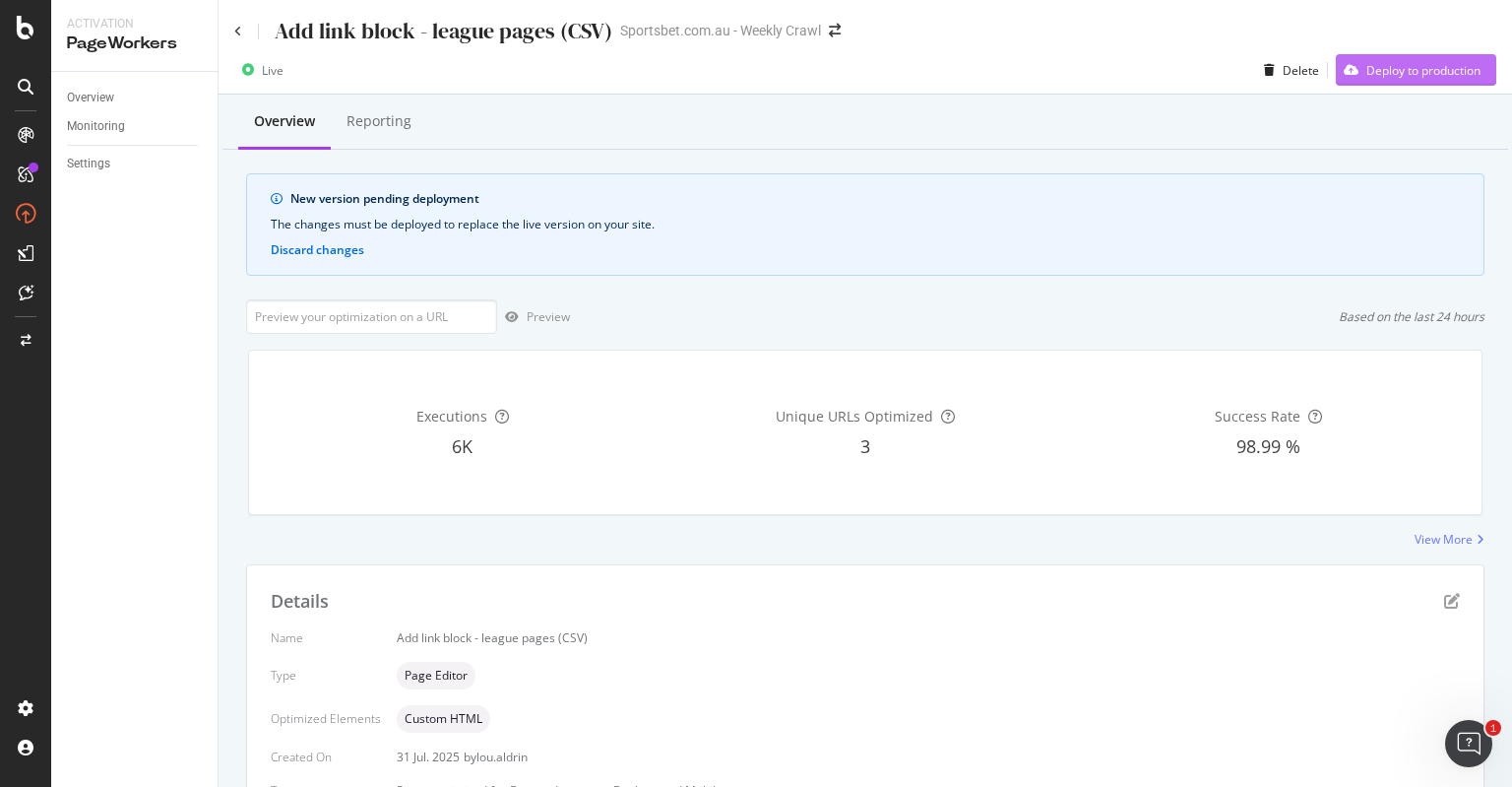 click on "Deploy to production" at bounding box center [1423, 70] 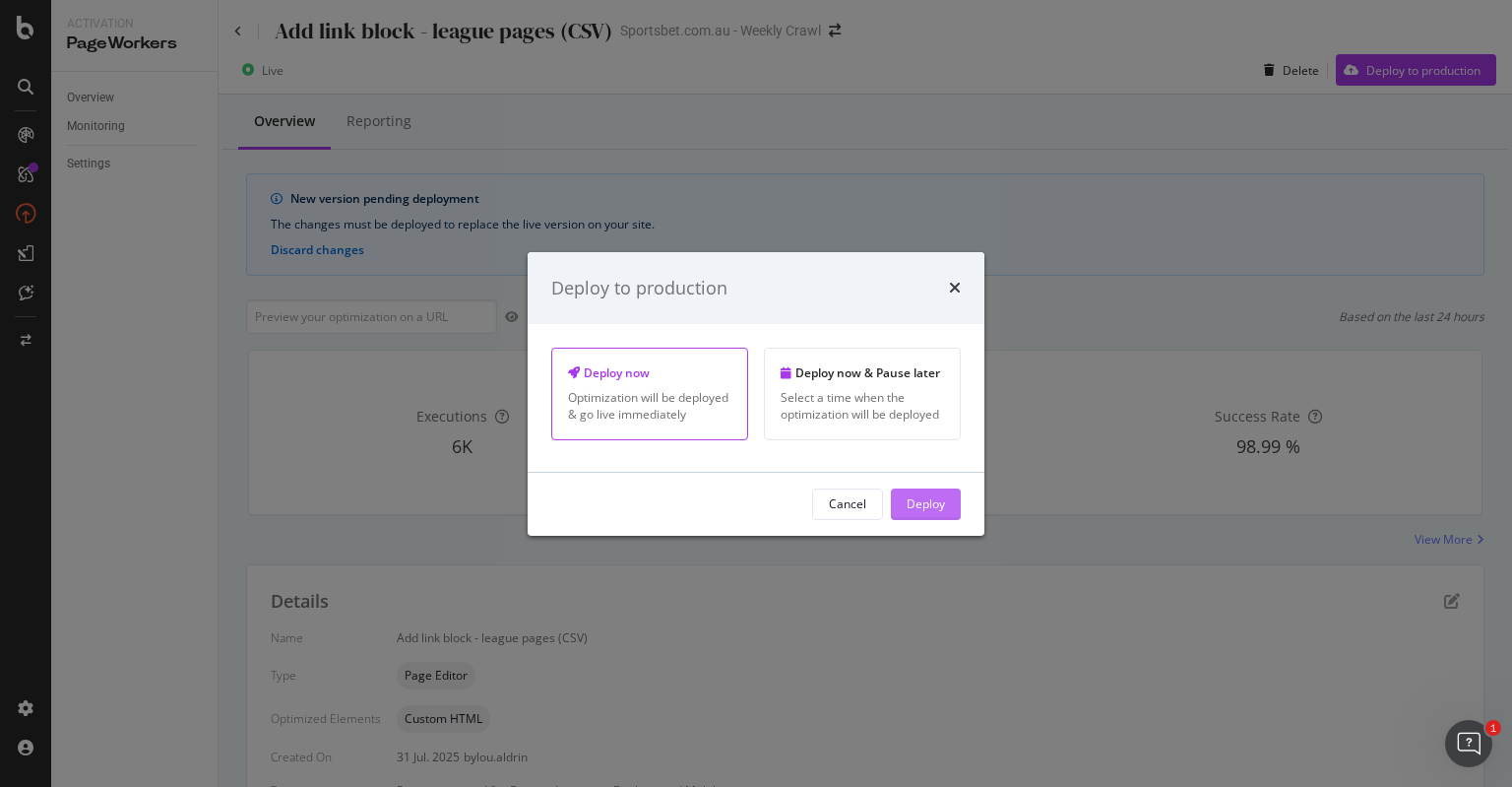 click on "Deploy" at bounding box center [925, 503] 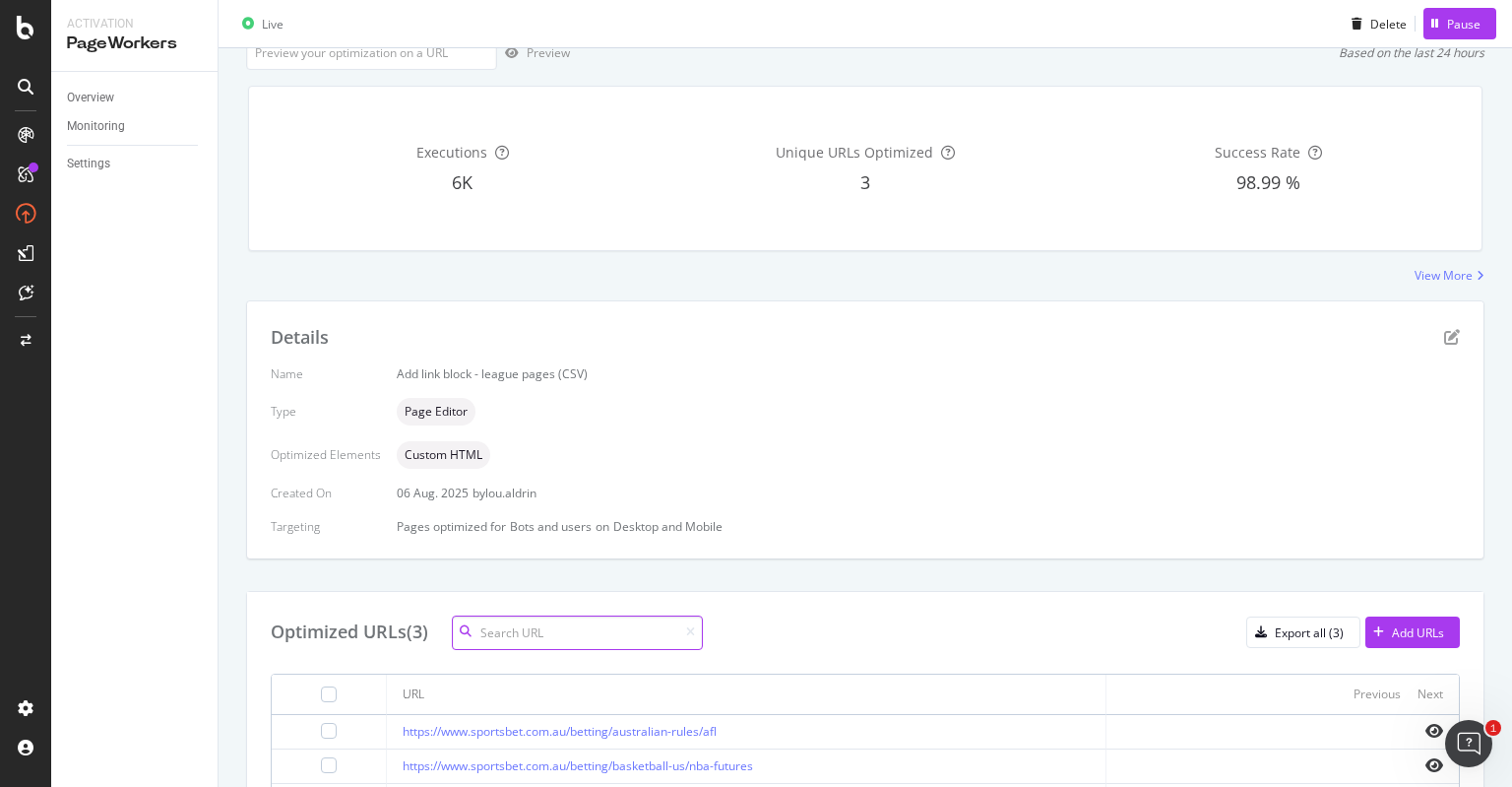 scroll, scrollTop: 260, scrollLeft: 0, axis: vertical 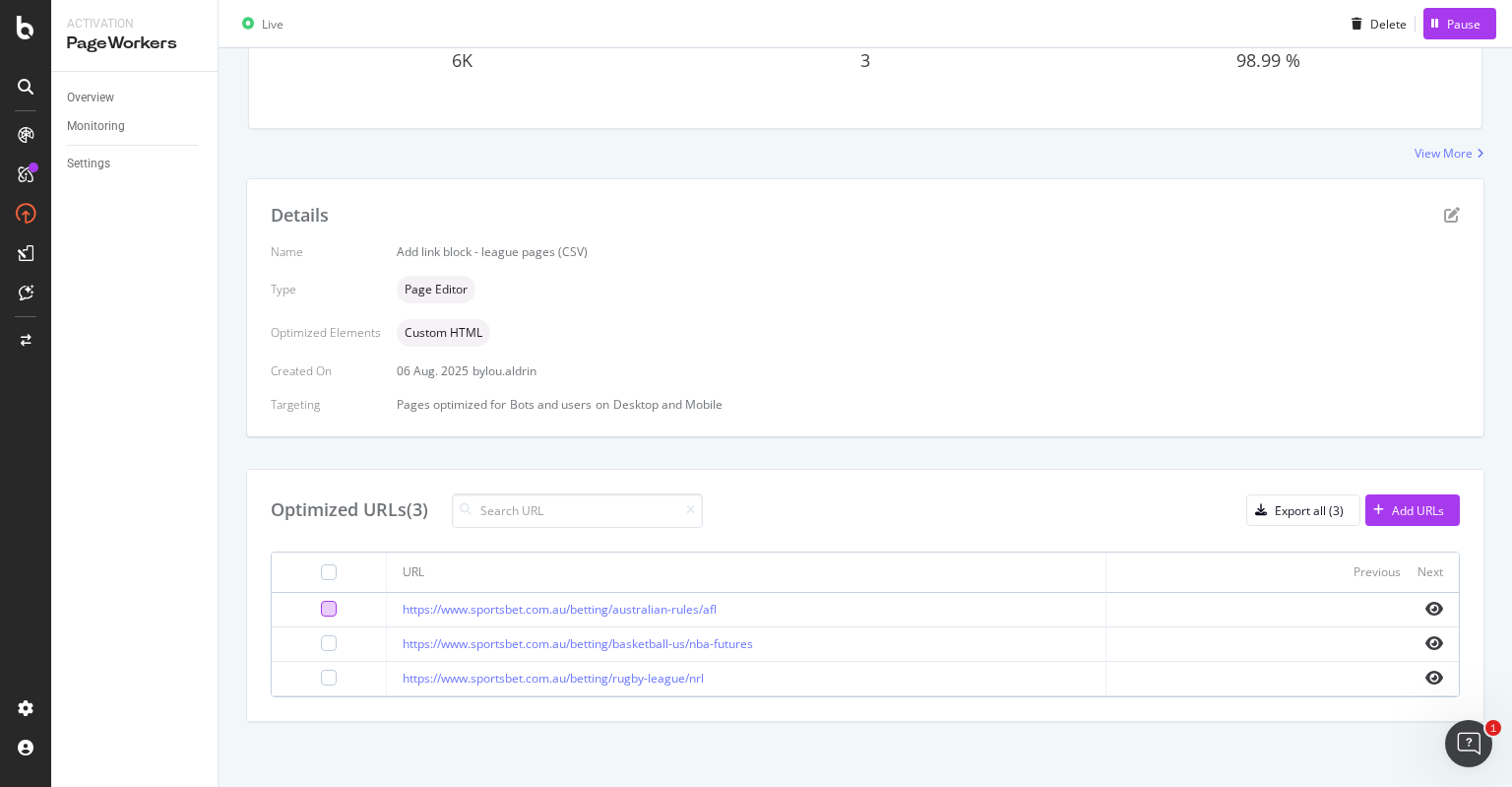 click at bounding box center [329, 609] 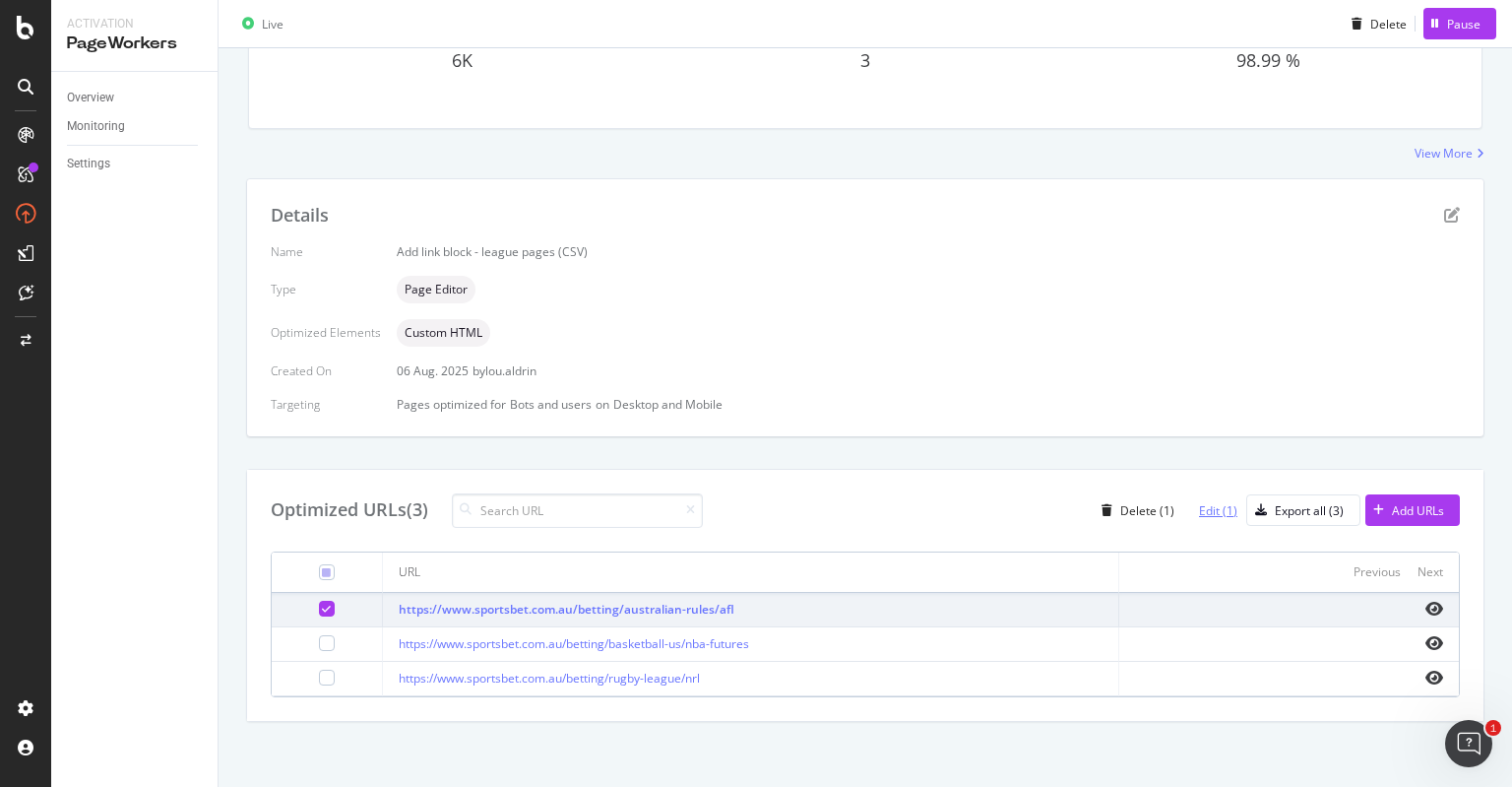 click on "Edit (1)" at bounding box center (1218, 510) 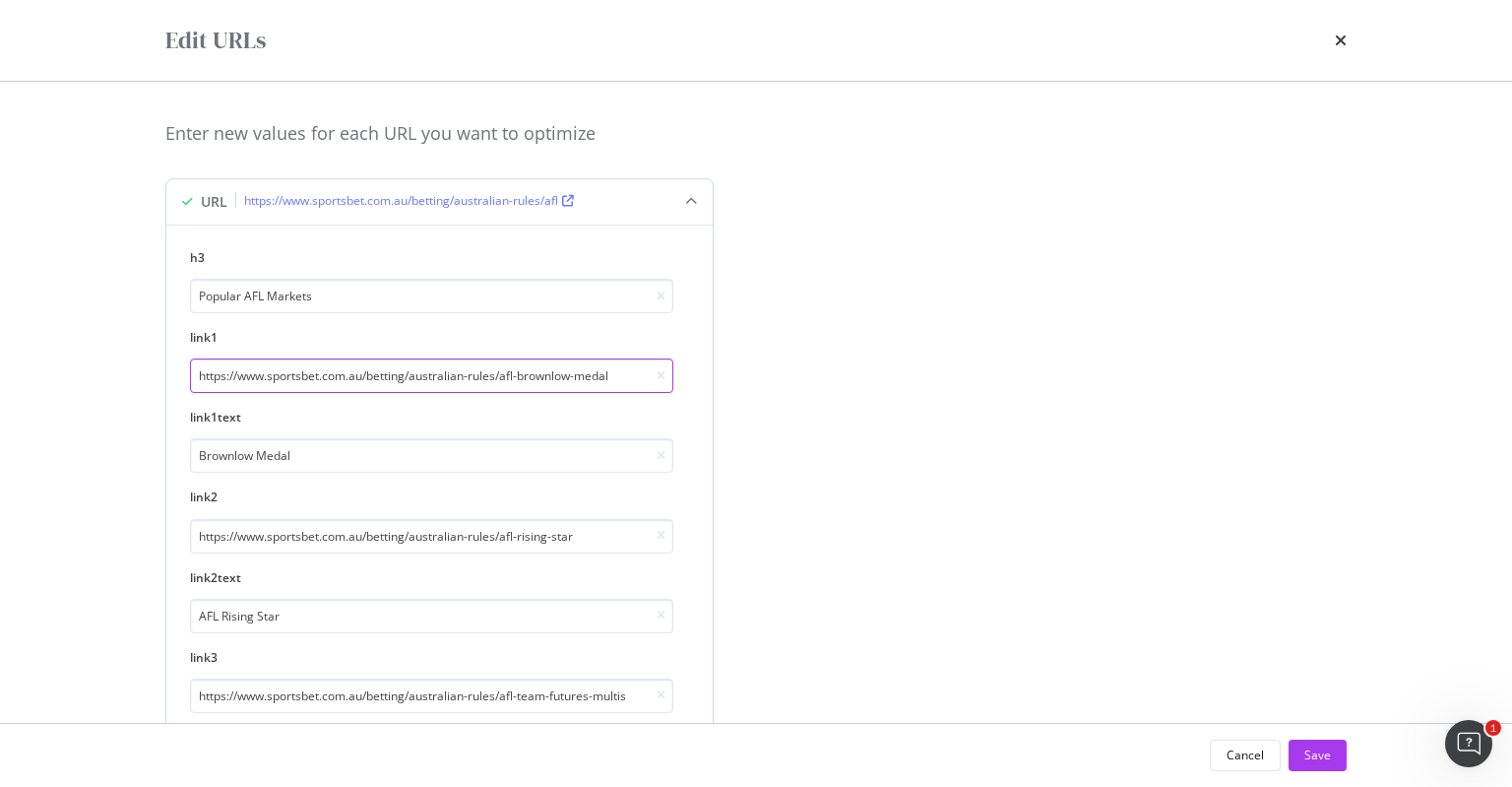 drag, startPoint x: 533, startPoint y: 381, endPoint x: 349, endPoint y: 405, distance: 185.55862 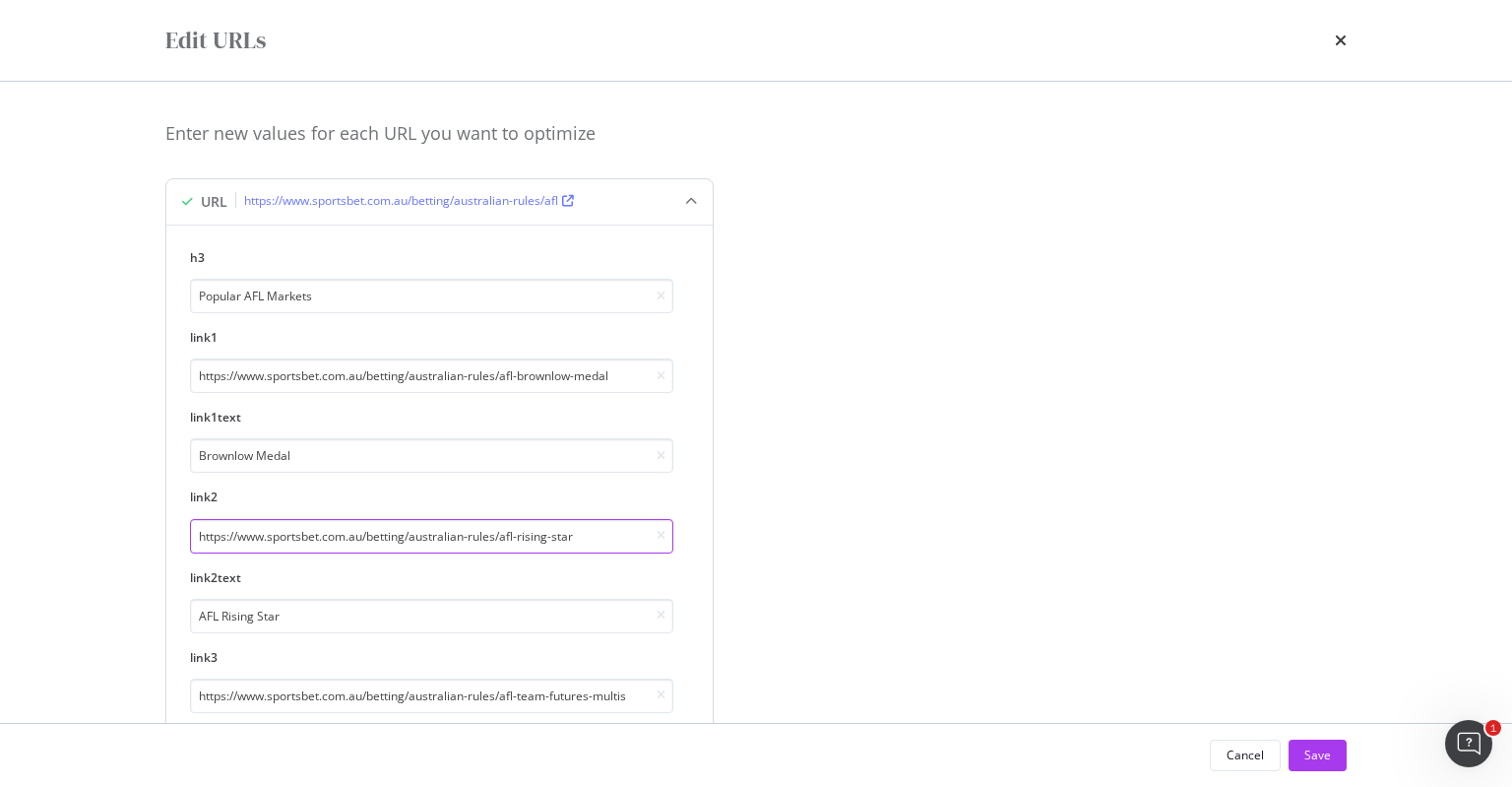 drag, startPoint x: 492, startPoint y: 535, endPoint x: 189, endPoint y: 554, distance: 303.59513 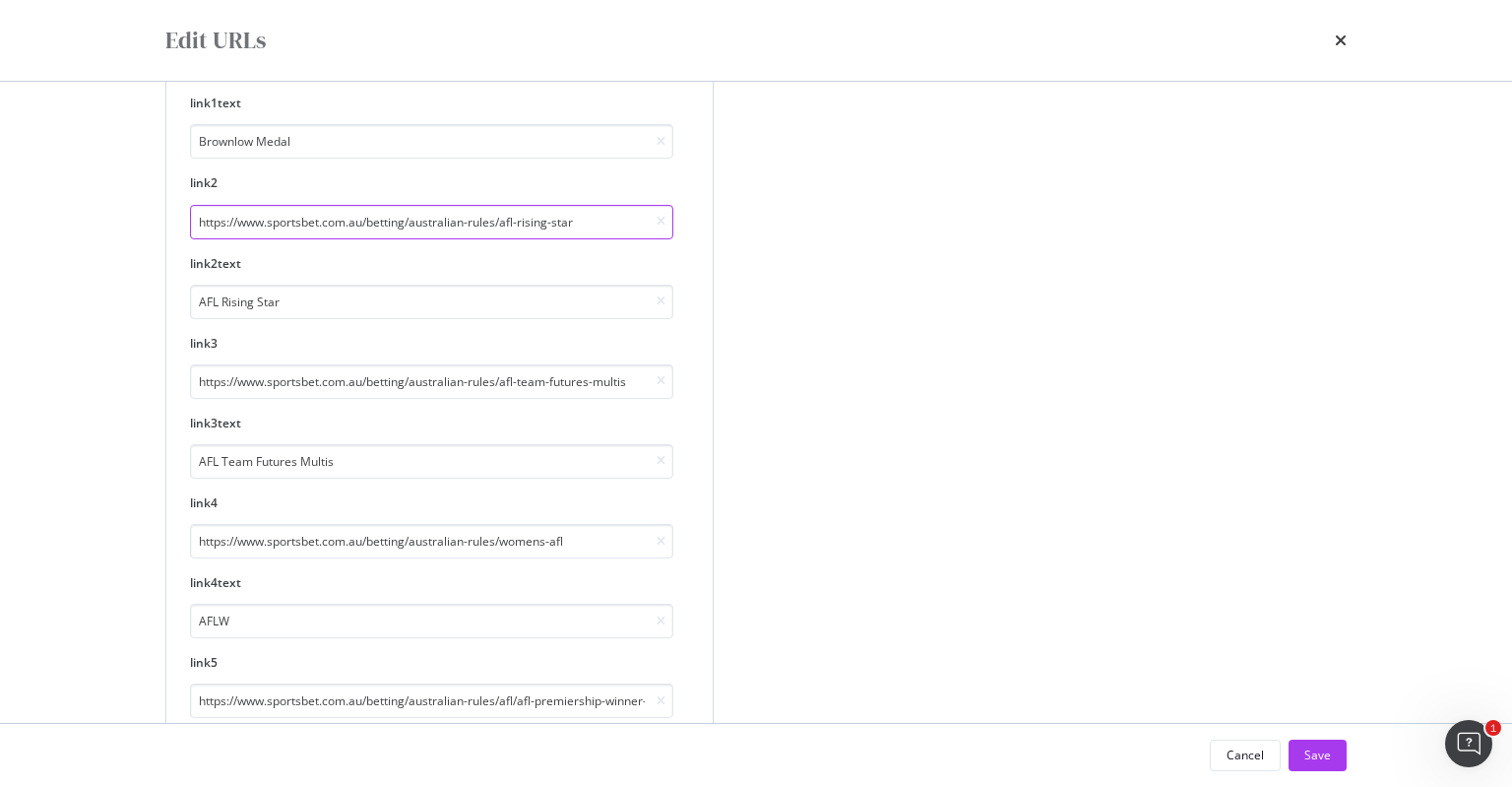 scroll, scrollTop: 343, scrollLeft: 0, axis: vertical 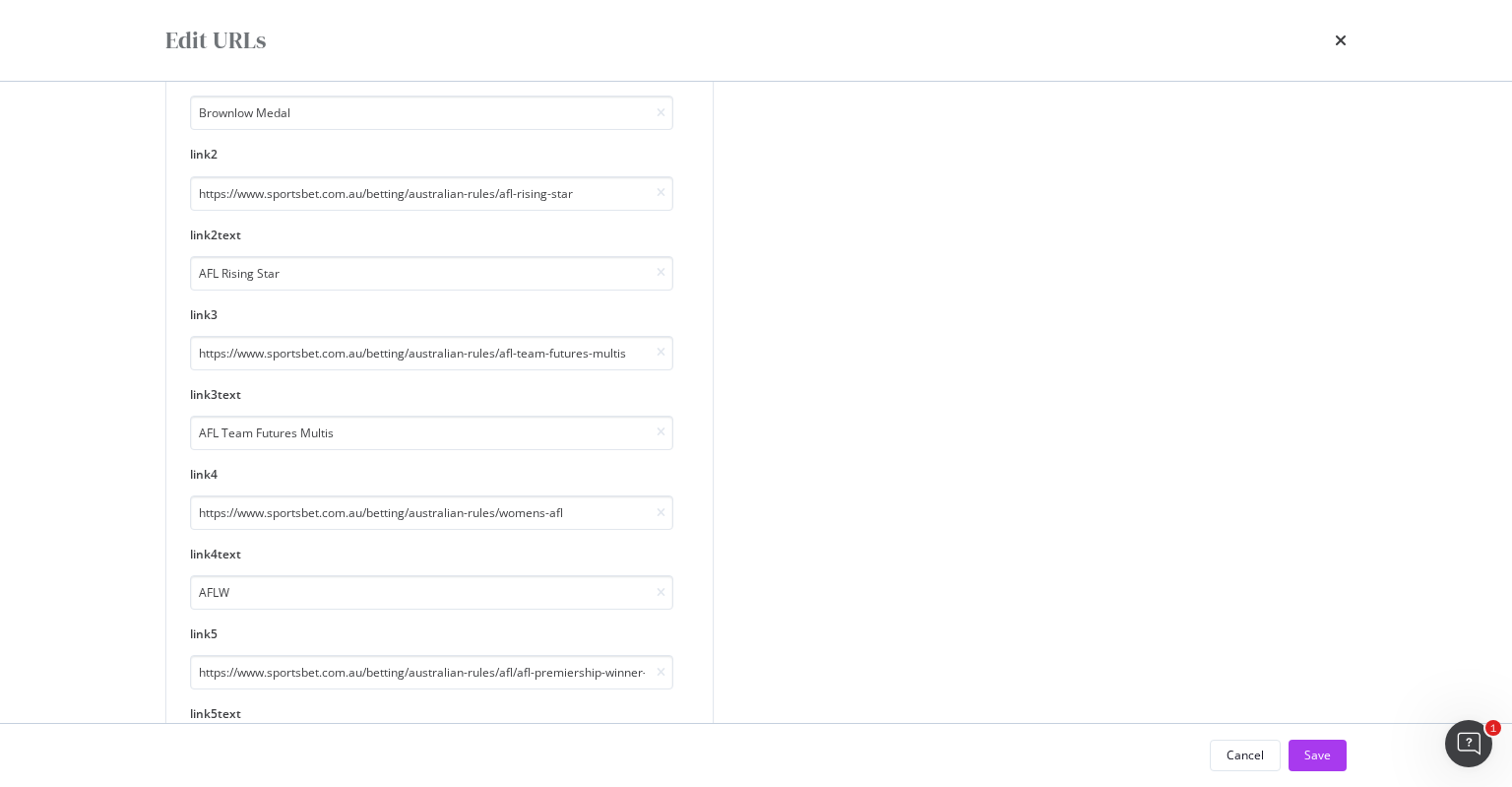 click on "Edit URLs" at bounding box center (756, 40) 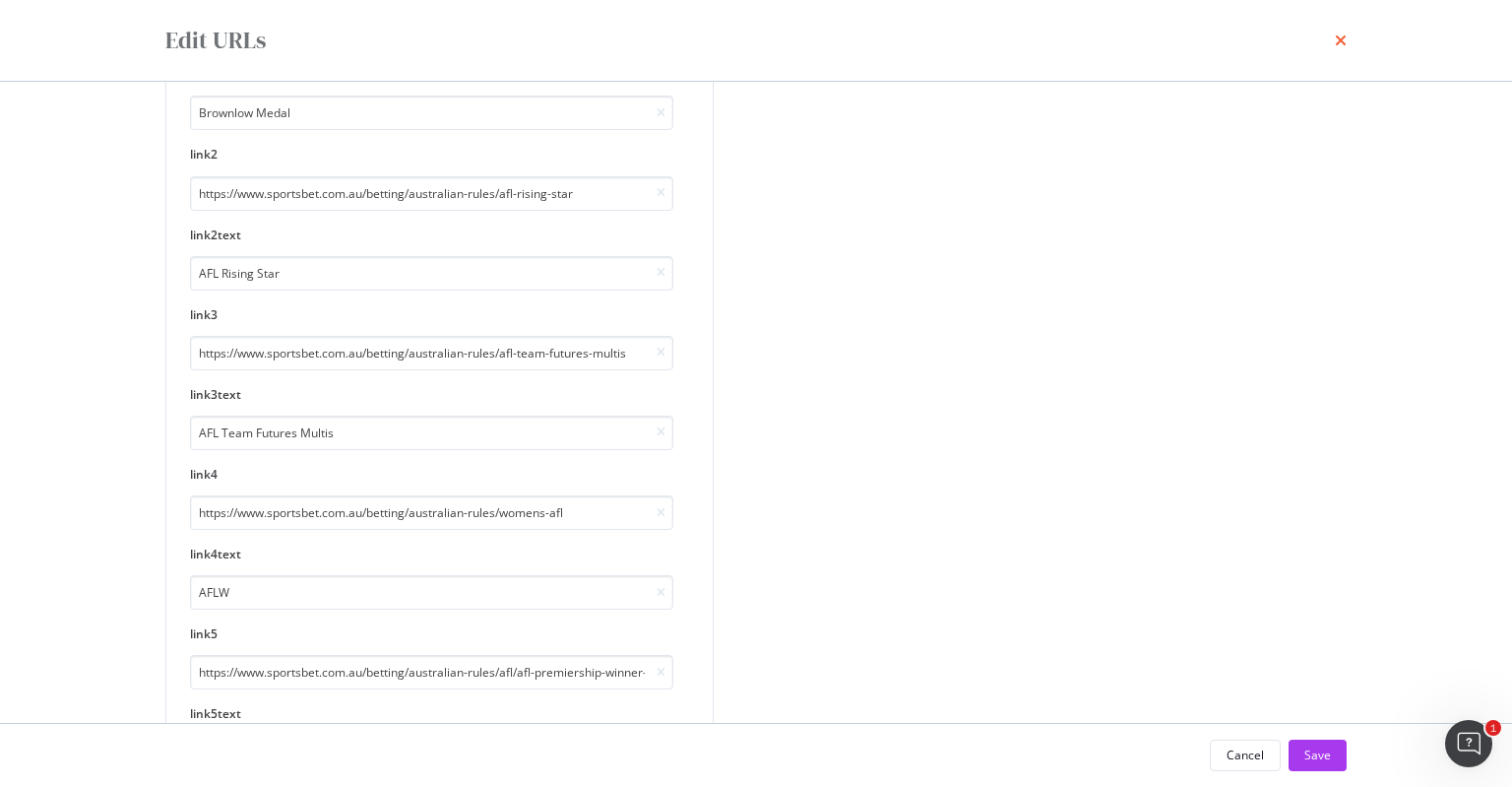 click at bounding box center [1341, 40] 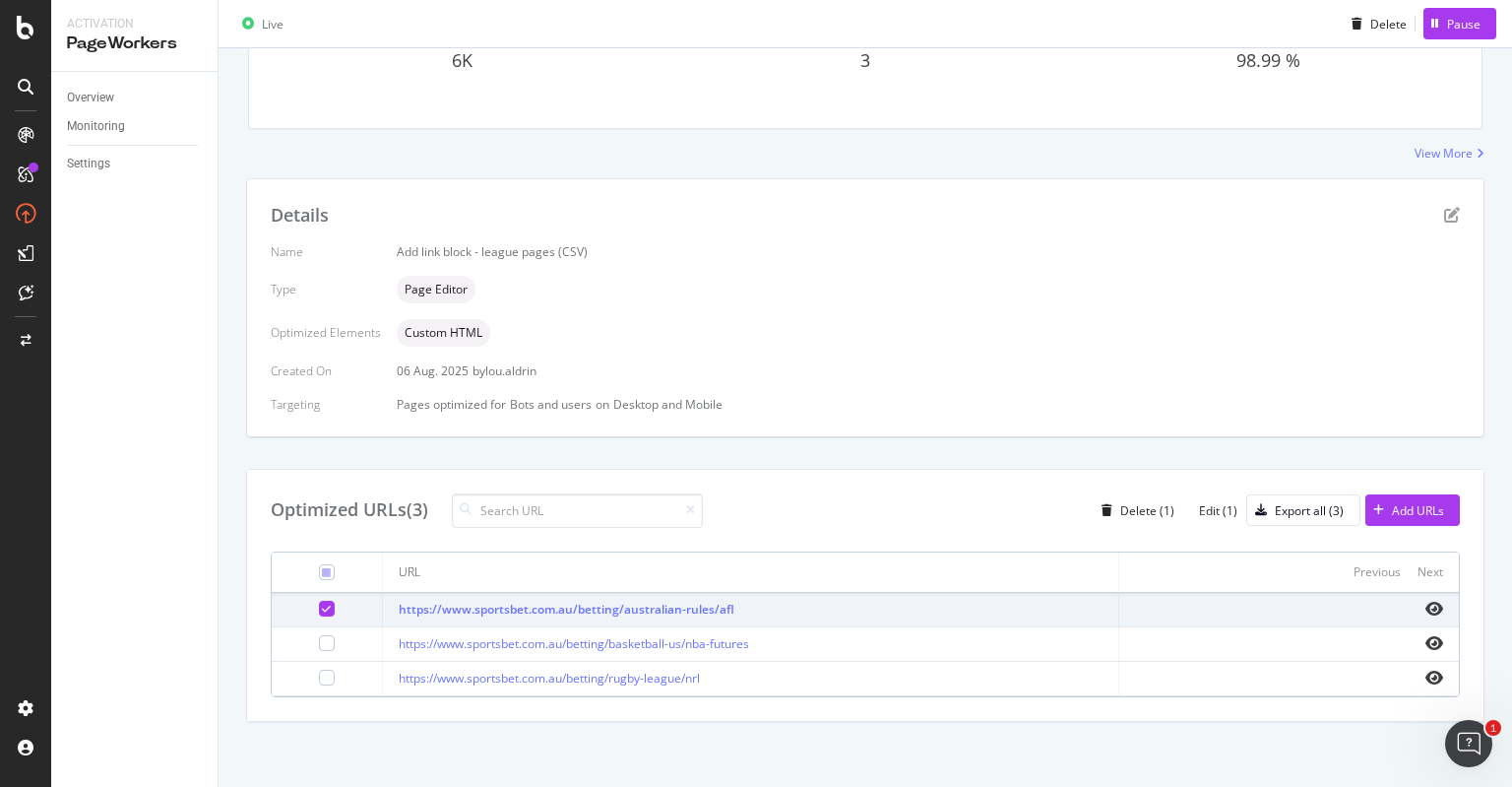 click on "https://www.sportsbet.com.au/betting/australian-rules/afl" at bounding box center (750, 610) 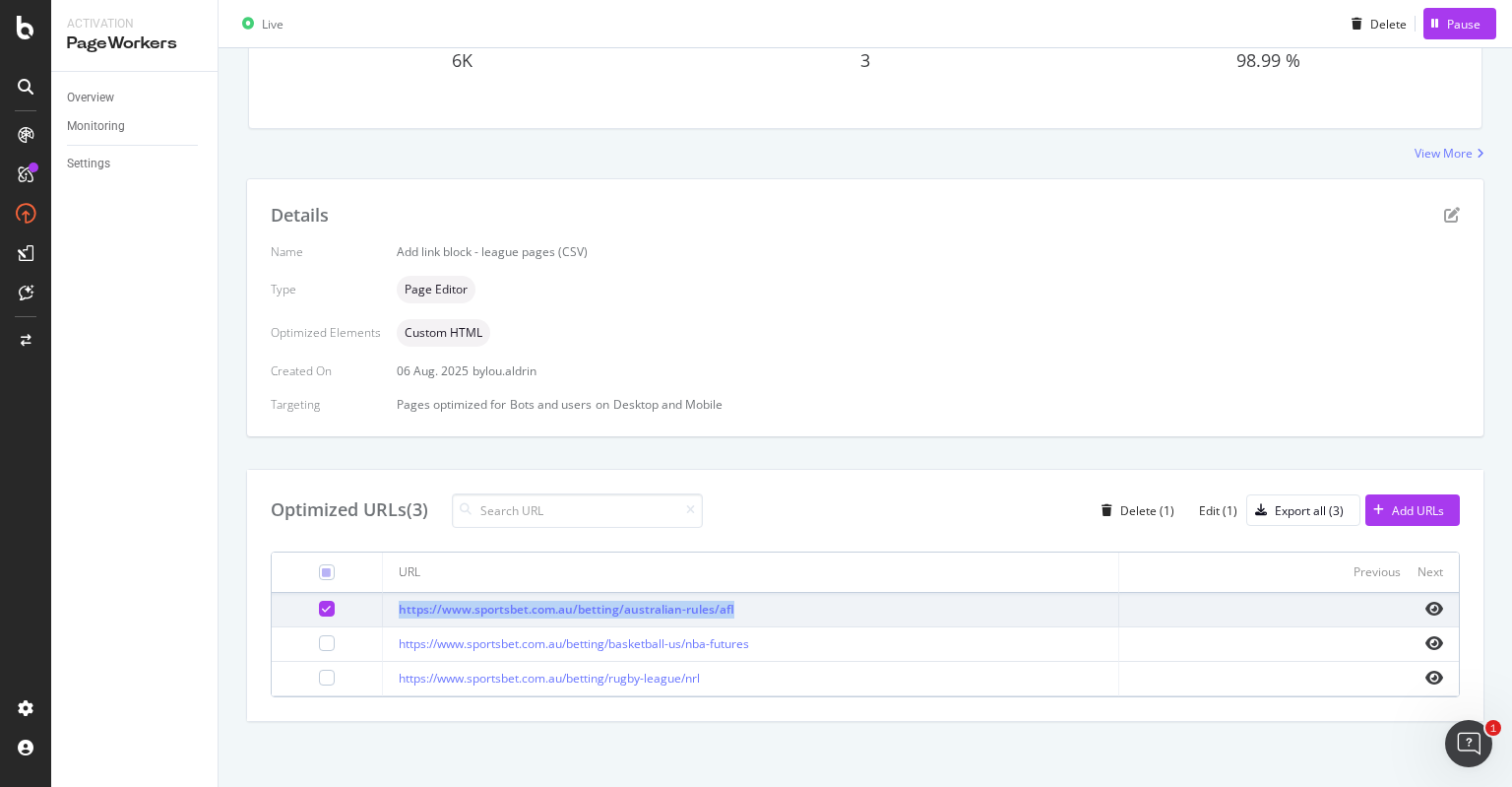 click on "https://www.sportsbet.com.au/betting/australian-rules/afl" at bounding box center [750, 610] 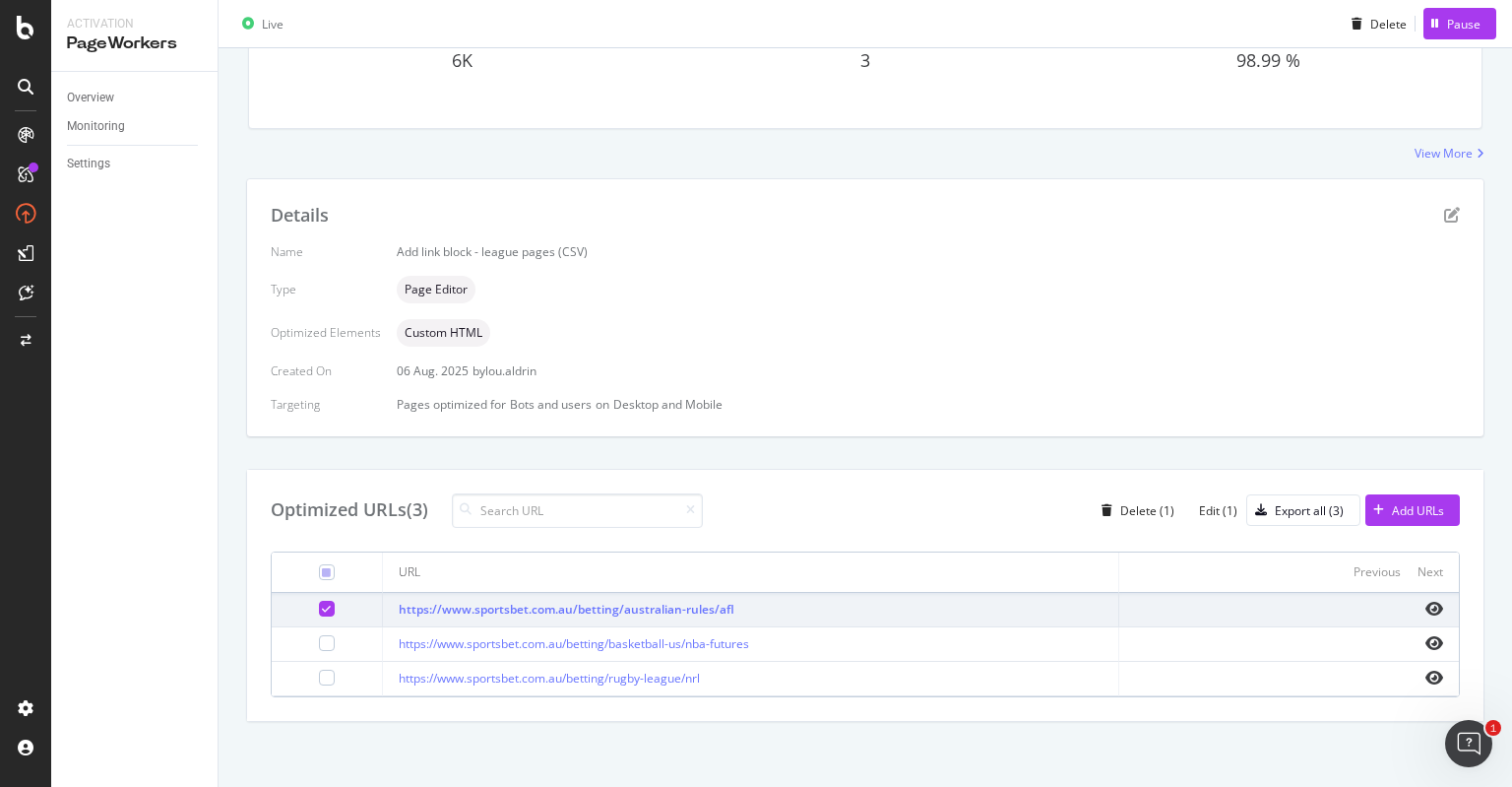 click on "Name Add link block - league pages (CSV) Type Page Editor Optimized Elements Custom HTML Created On 06 Aug. 2025  by  lou.aldrin Targeting Pages optimized for Bots and users on Desktop and Mobile" at bounding box center (865, 327) 